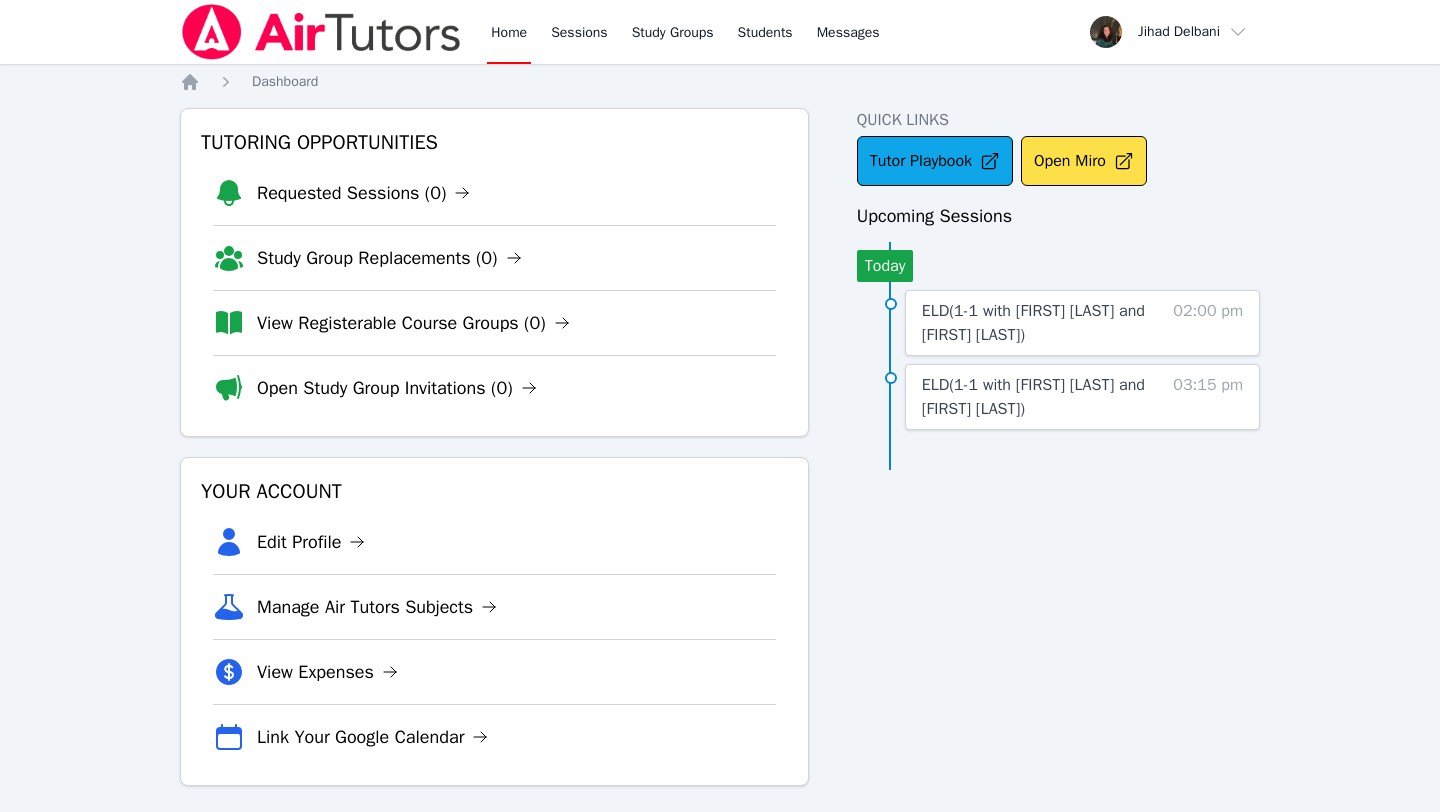 scroll, scrollTop: 0, scrollLeft: 0, axis: both 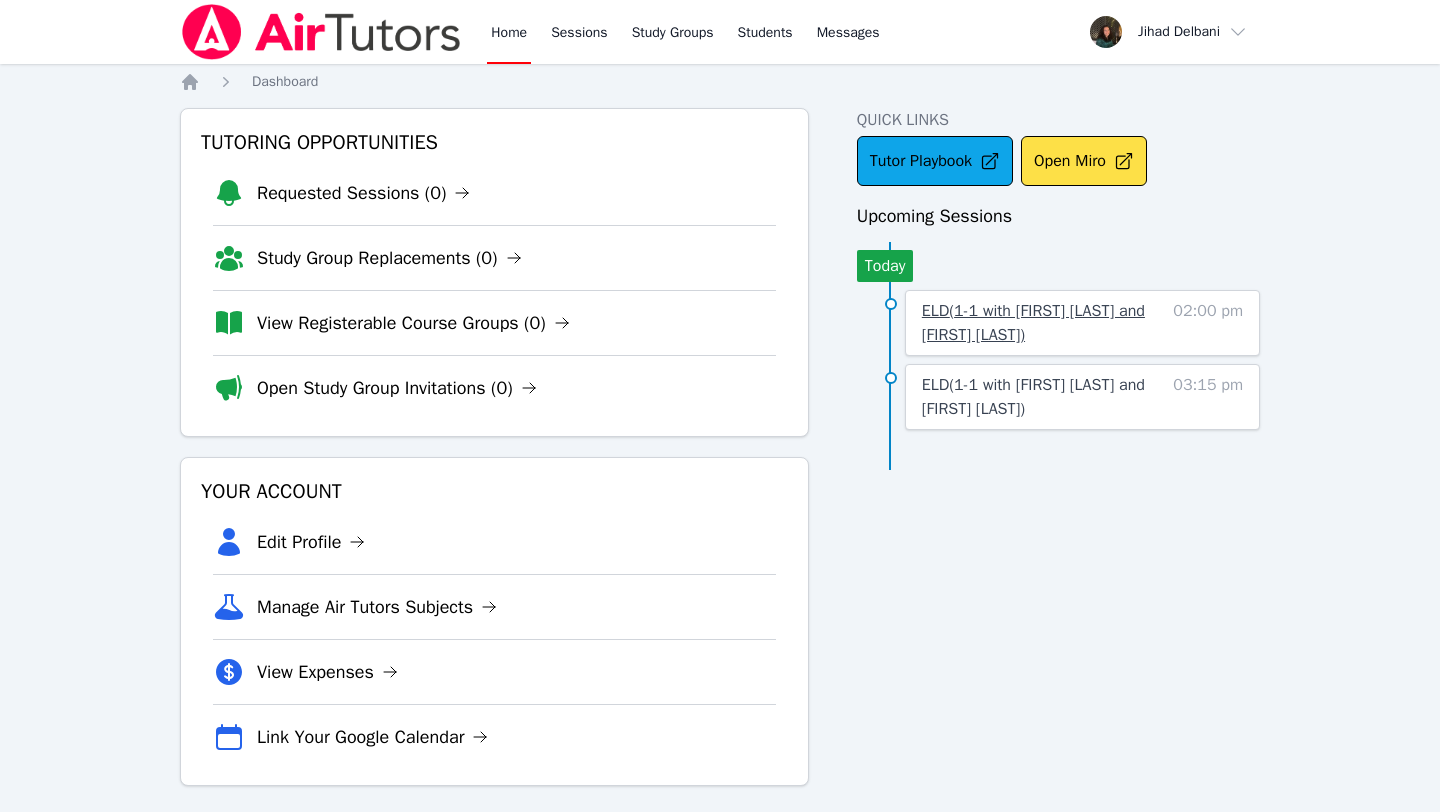 click on "ELD  ( 1-1 with [FIRST] [LAST] and [FIRST] [LAST] )" at bounding box center [1033, 323] 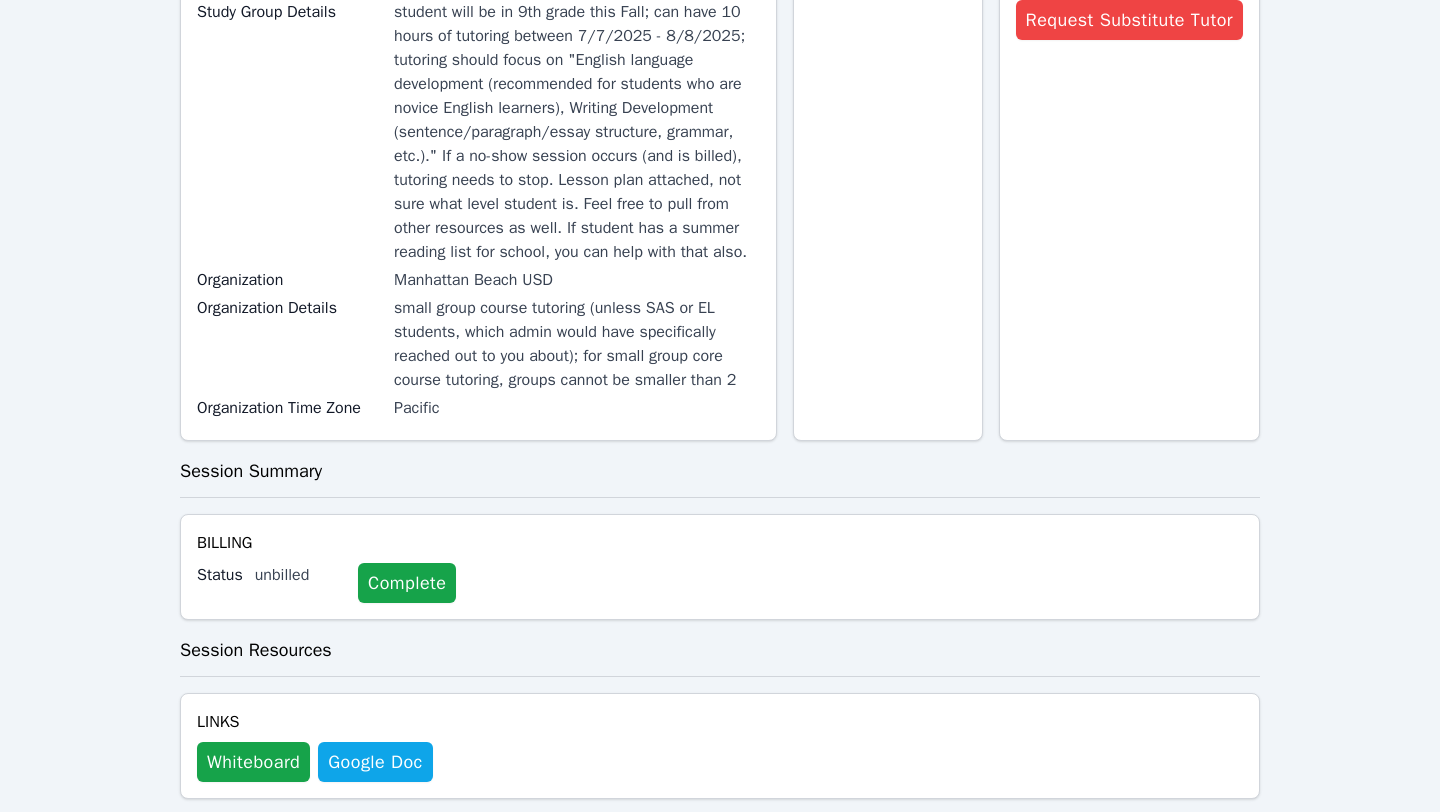 scroll, scrollTop: 719, scrollLeft: 0, axis: vertical 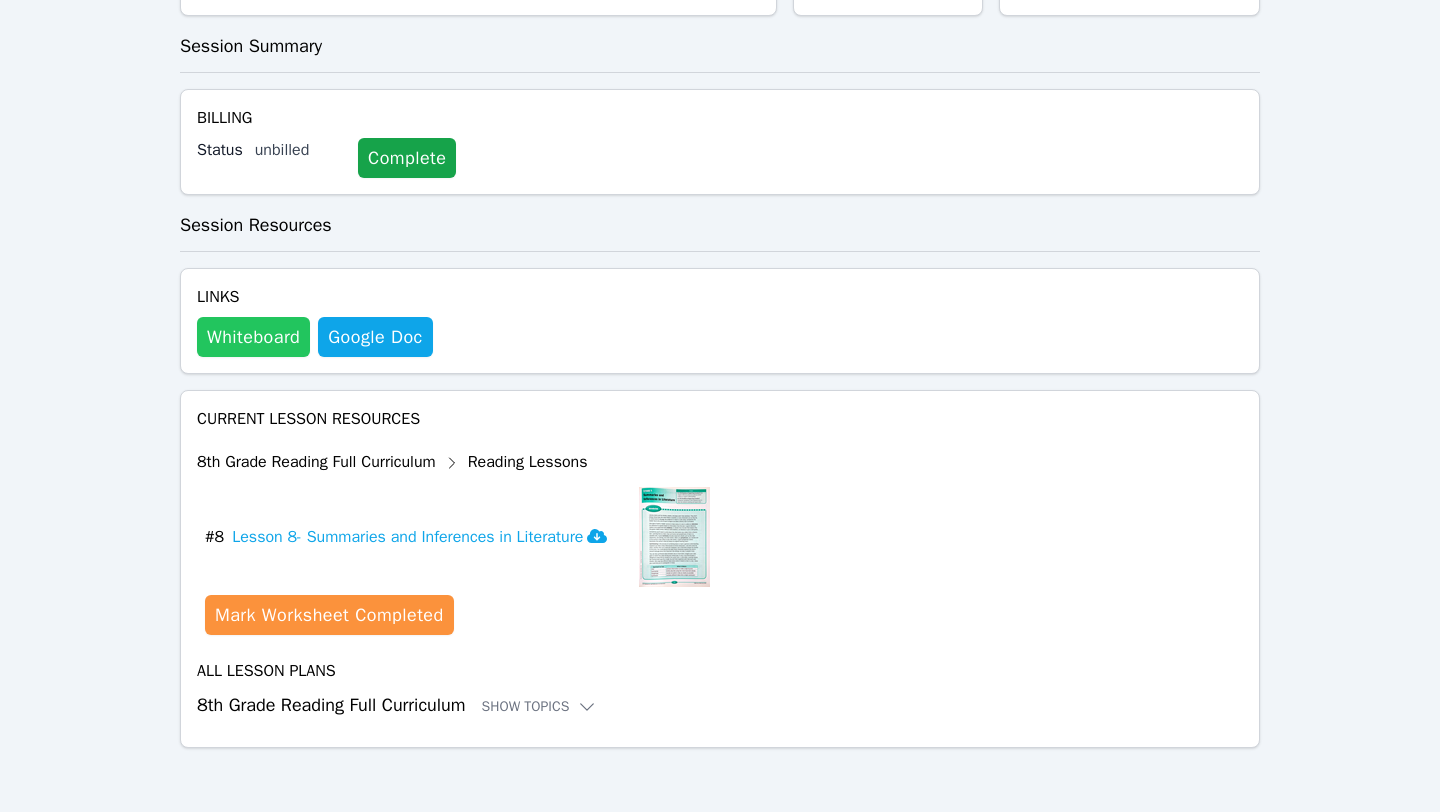 click on "Whiteboard" at bounding box center (253, 337) 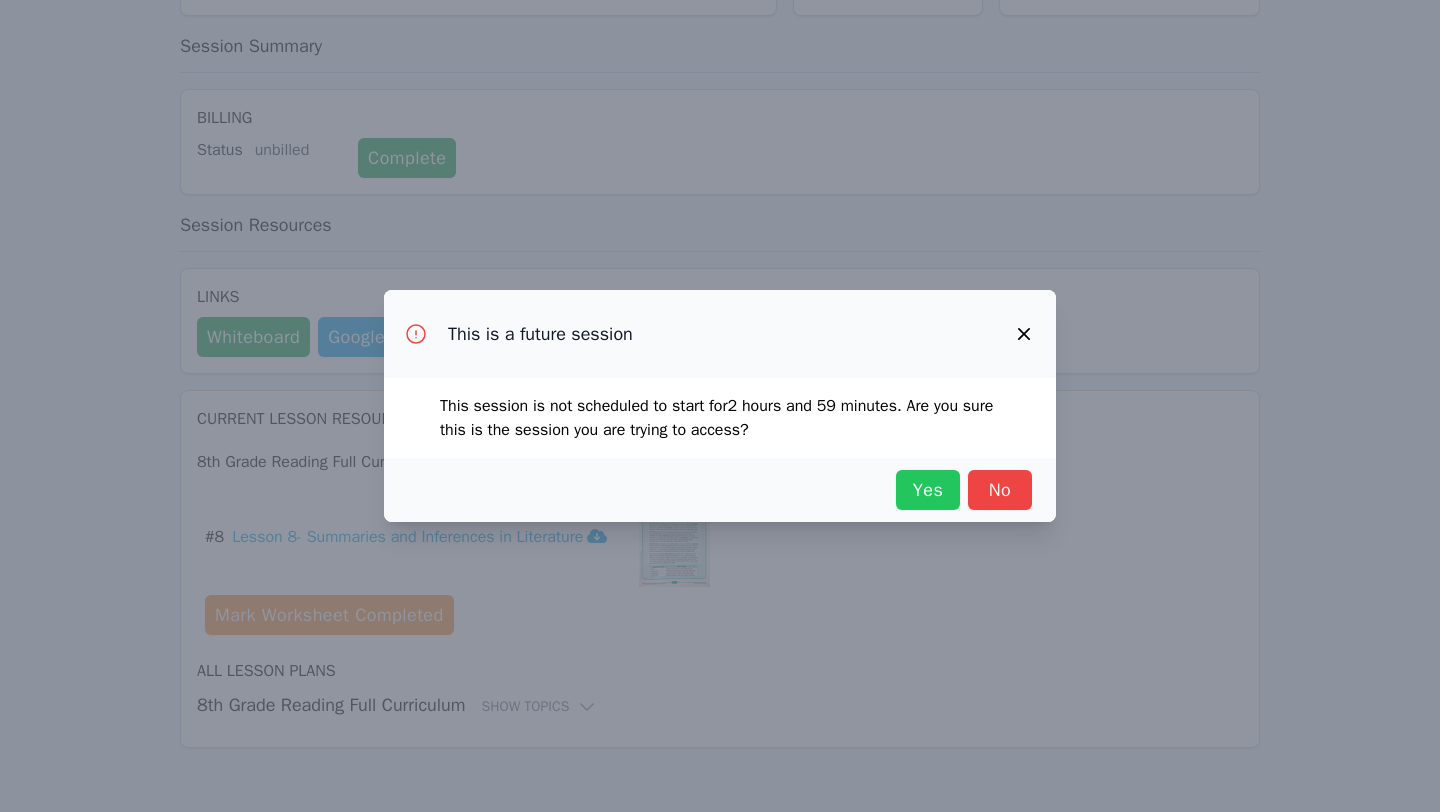 click on "Yes" at bounding box center [928, 490] 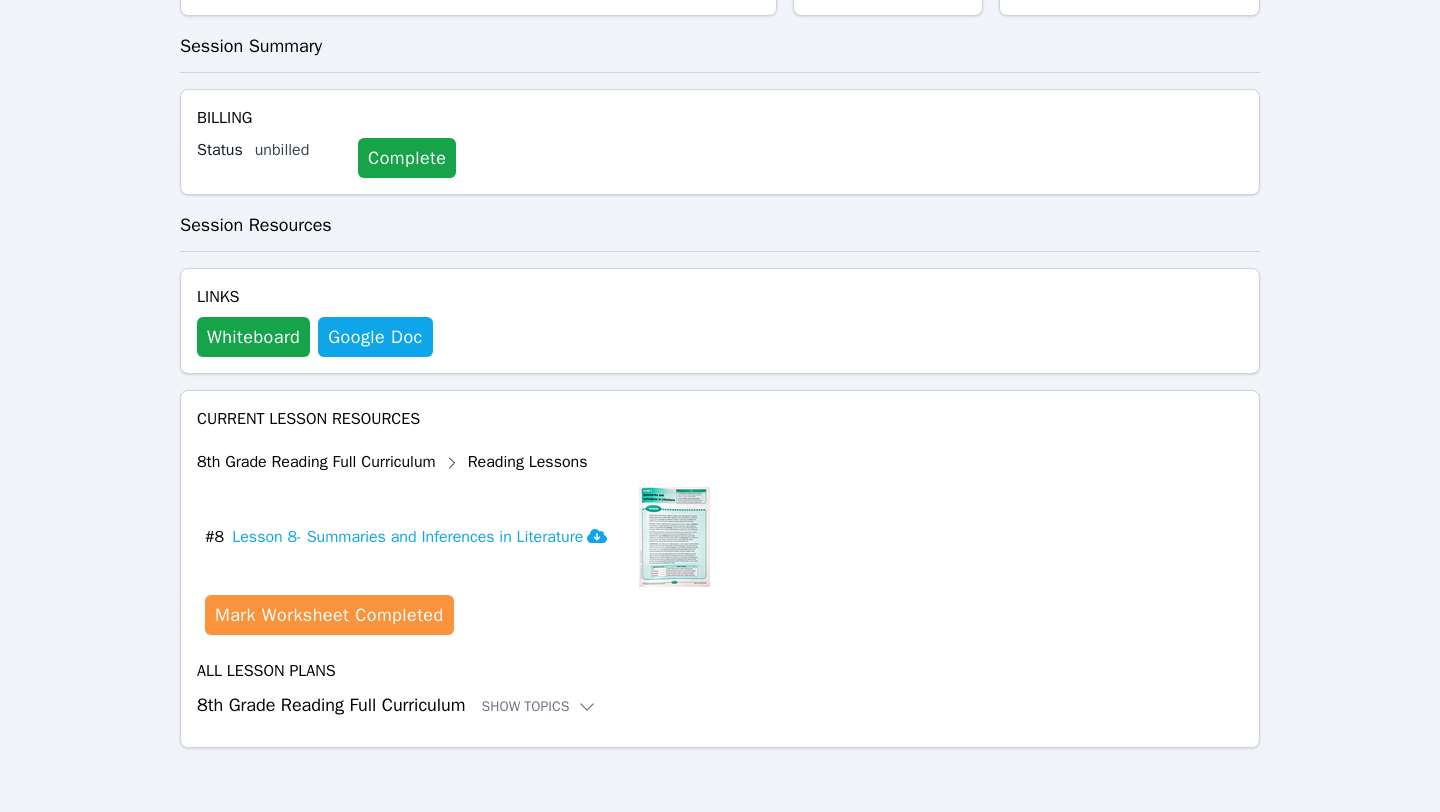 click at bounding box center [674, 537] 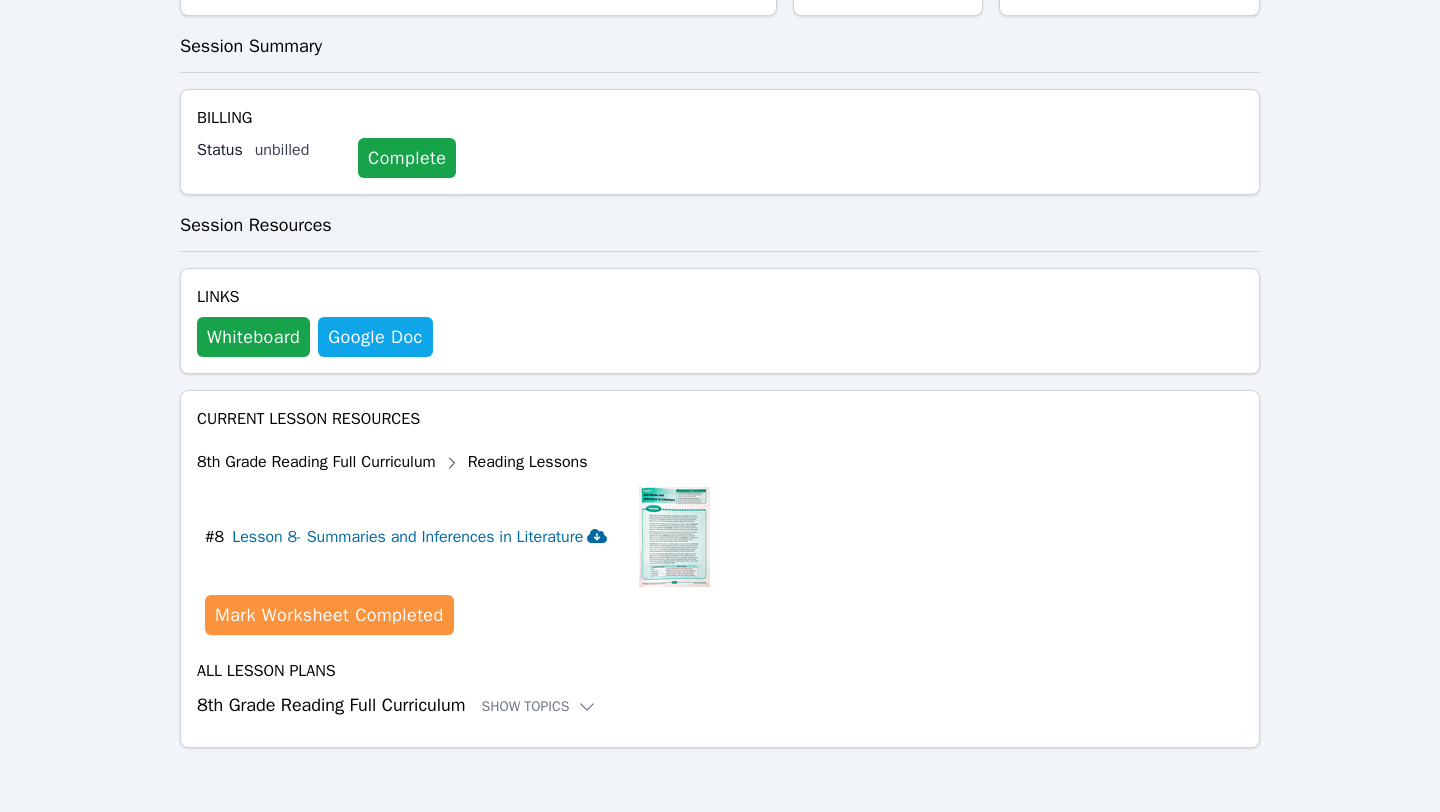 click on "Lesson 8- Summaries and Inferences in Literature" at bounding box center (419, 537) 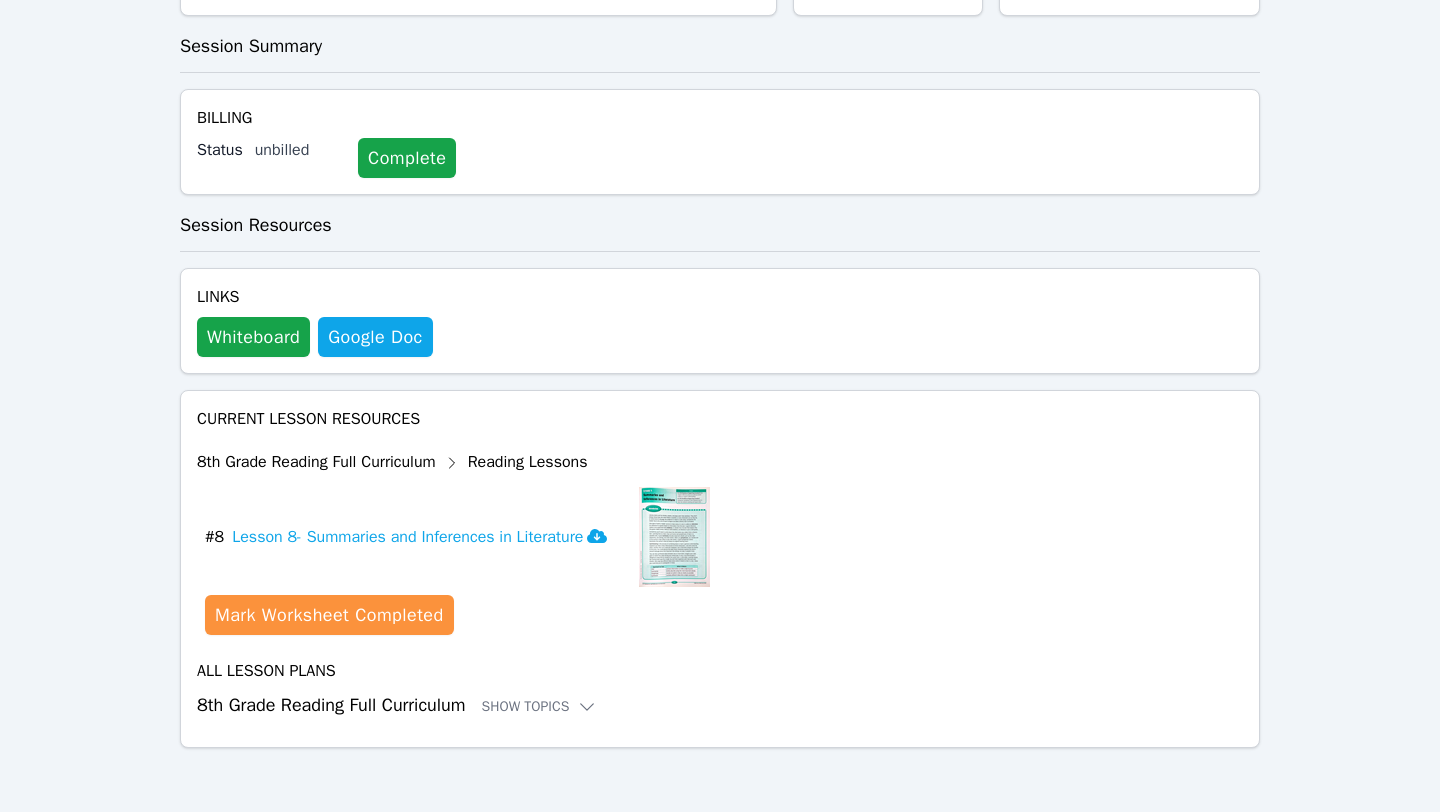 click on "8th Grade Reading Full Curriculum Show Topics" at bounding box center (720, 705) 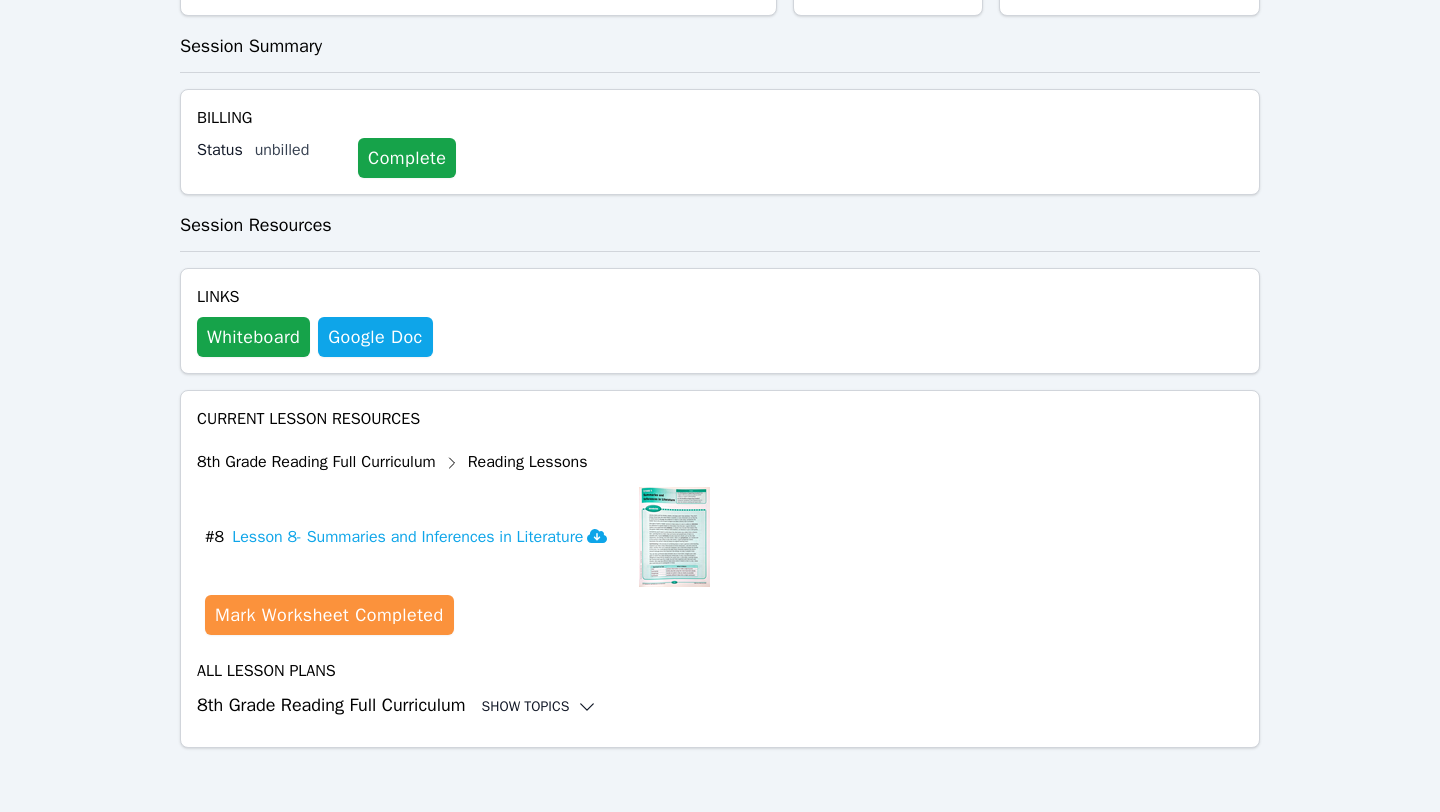 click 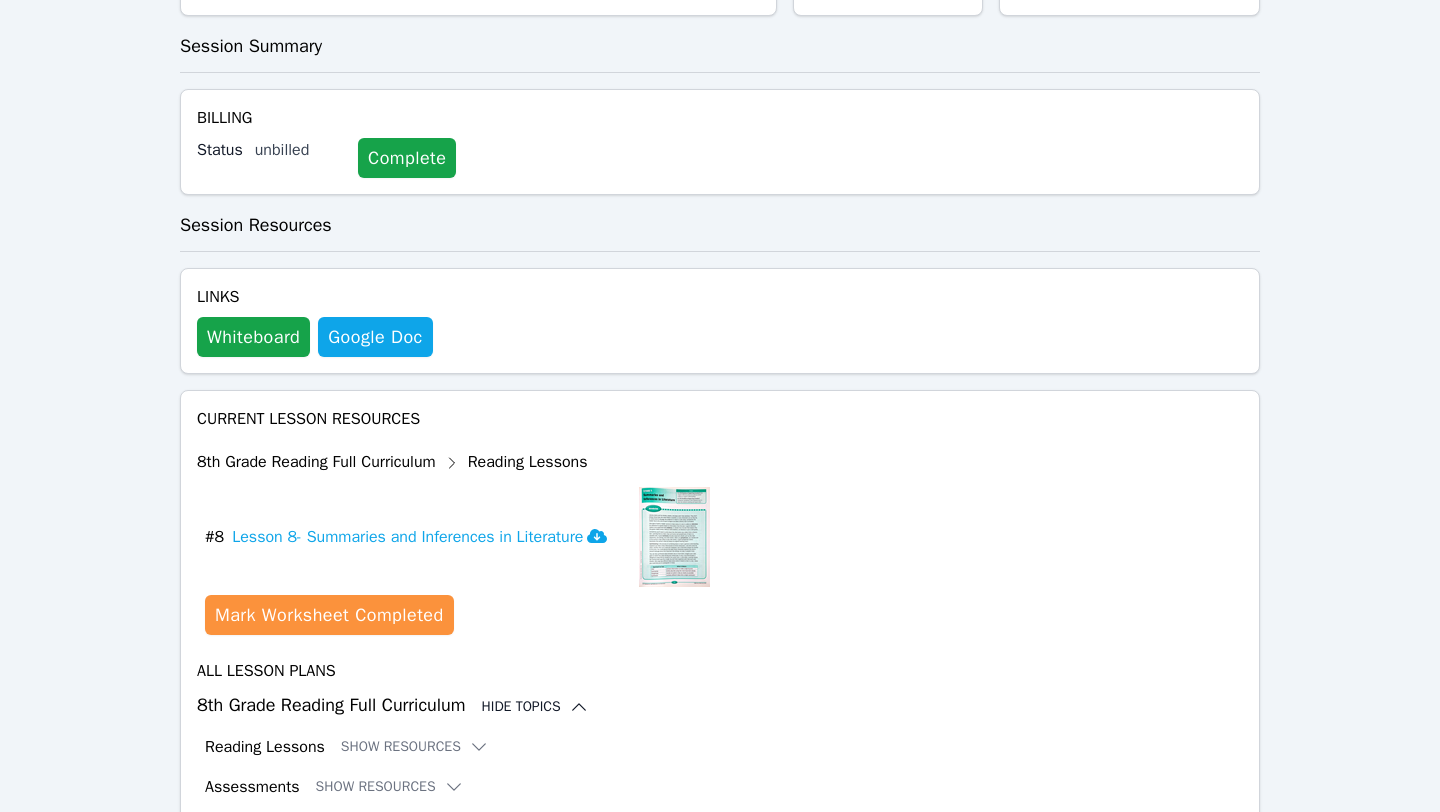 scroll, scrollTop: 883, scrollLeft: 0, axis: vertical 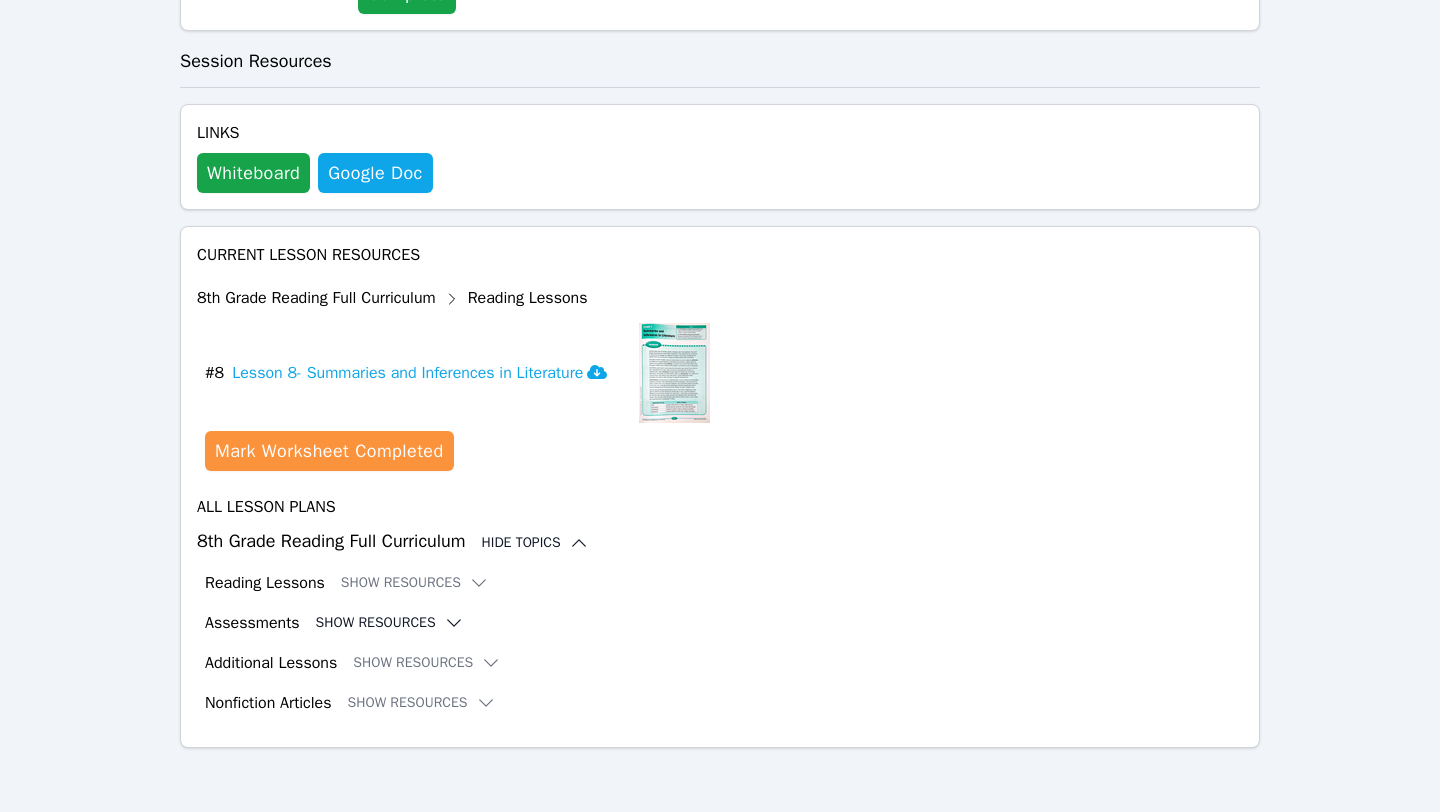 click on "Show Resources" at bounding box center (390, 623) 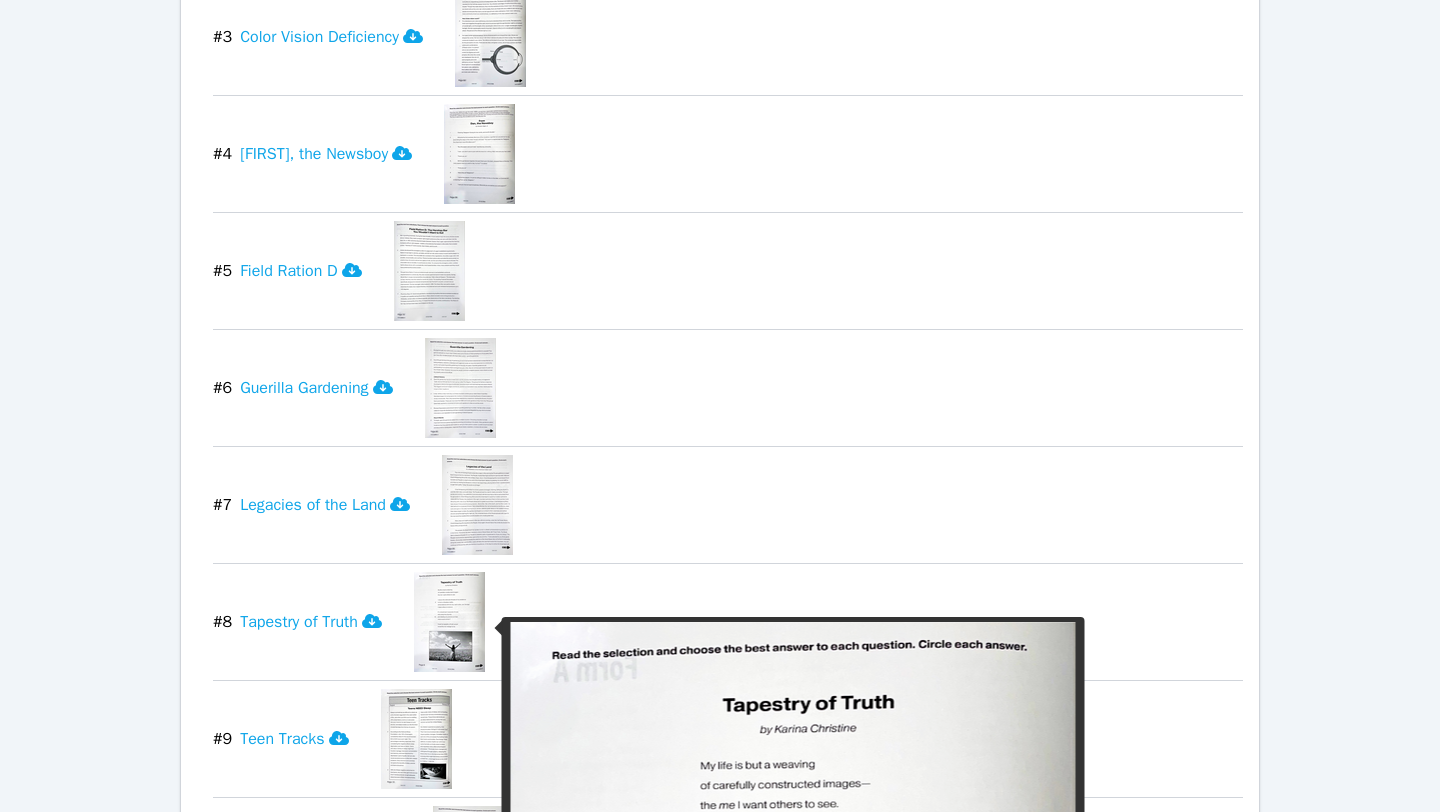 scroll, scrollTop: 1790, scrollLeft: 0, axis: vertical 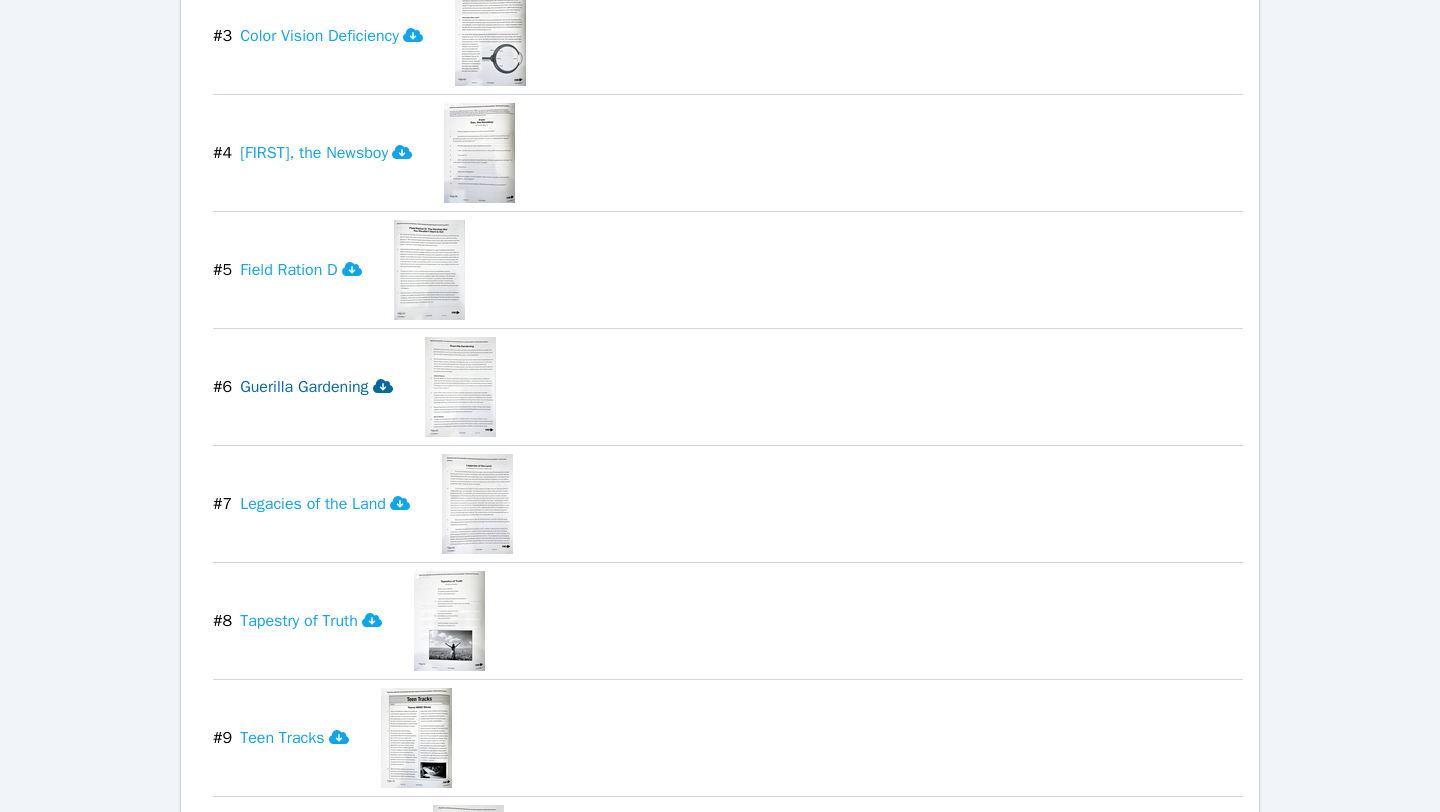 click on "Guerilla Gardening" at bounding box center (316, 387) 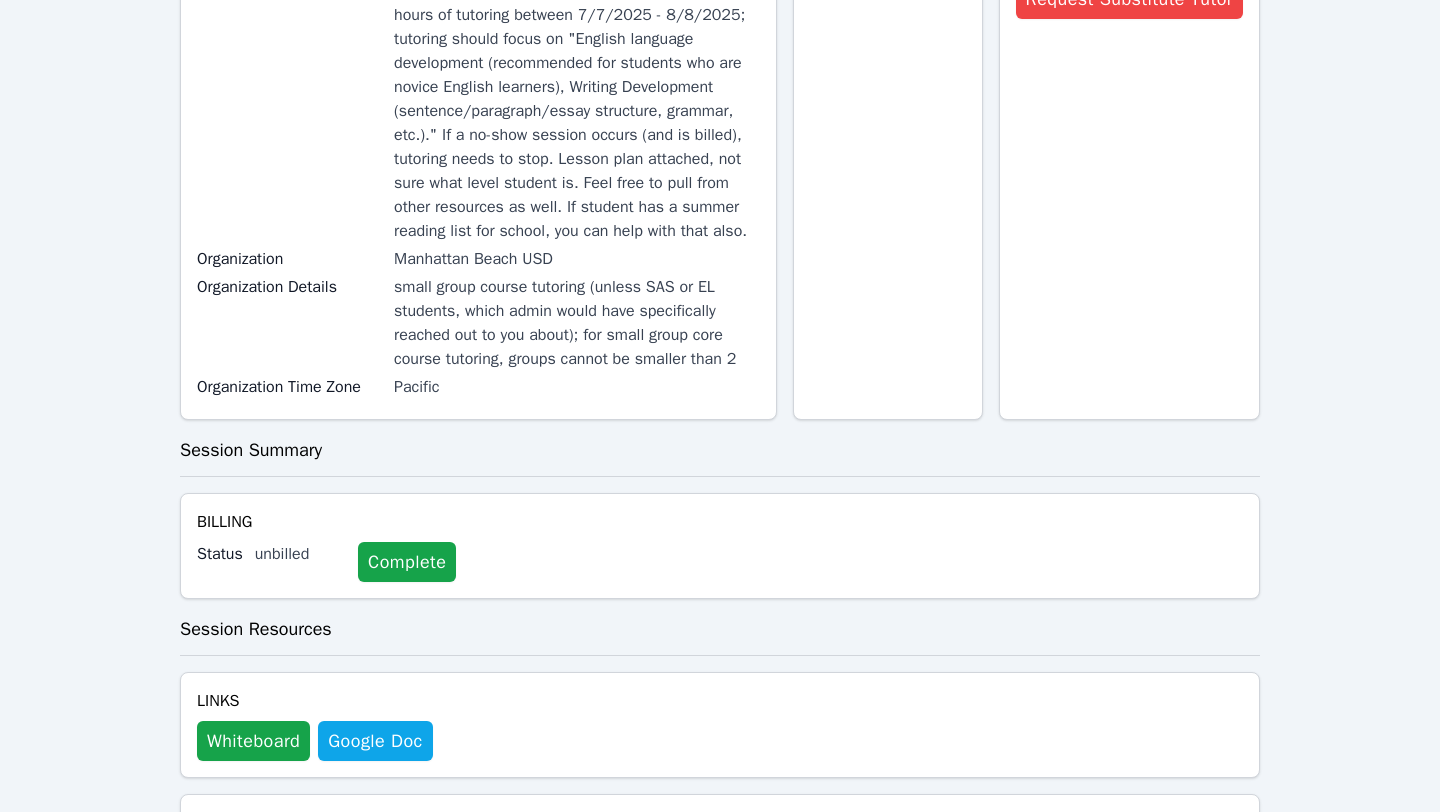 scroll, scrollTop: 0, scrollLeft: 0, axis: both 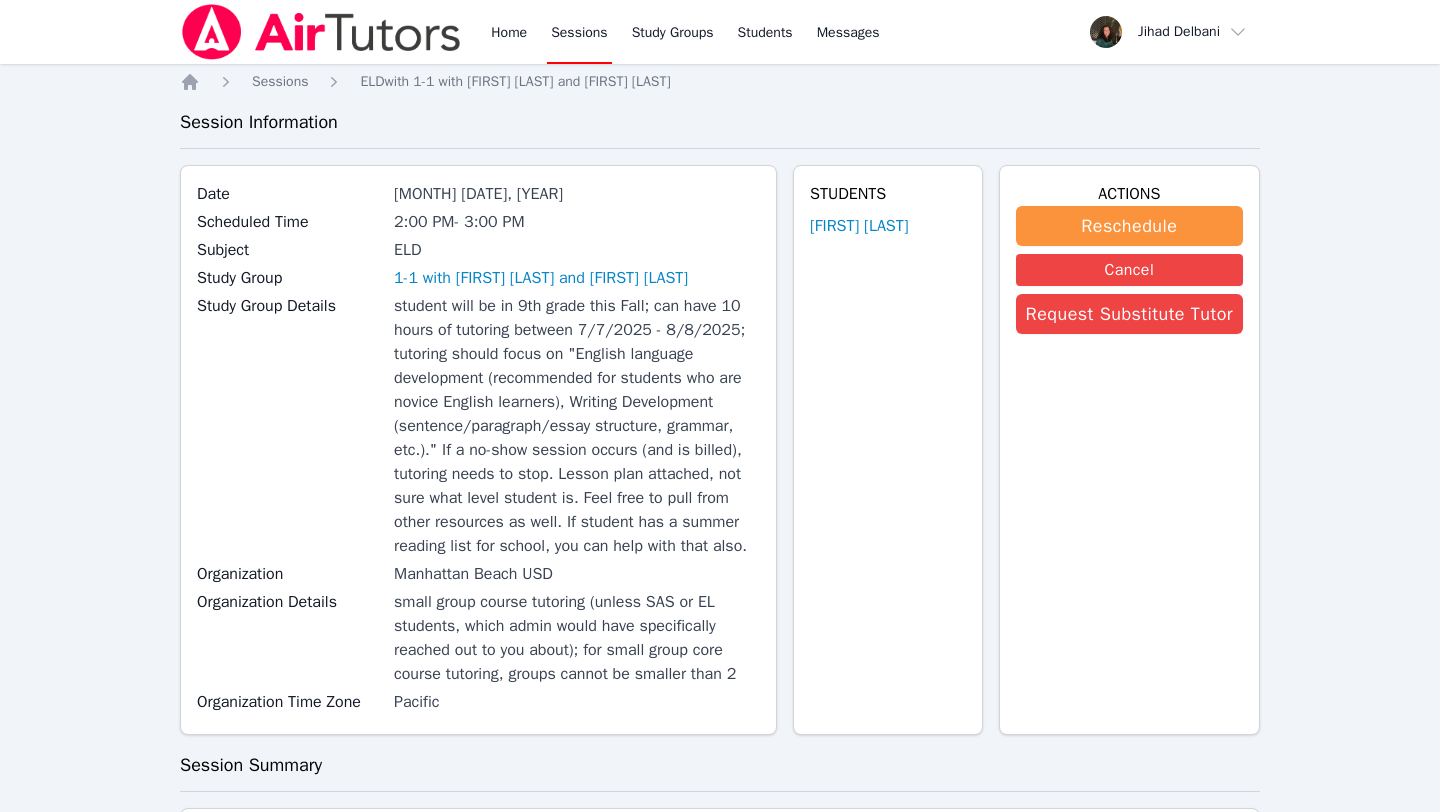 click on "Sessions" at bounding box center (579, 32) 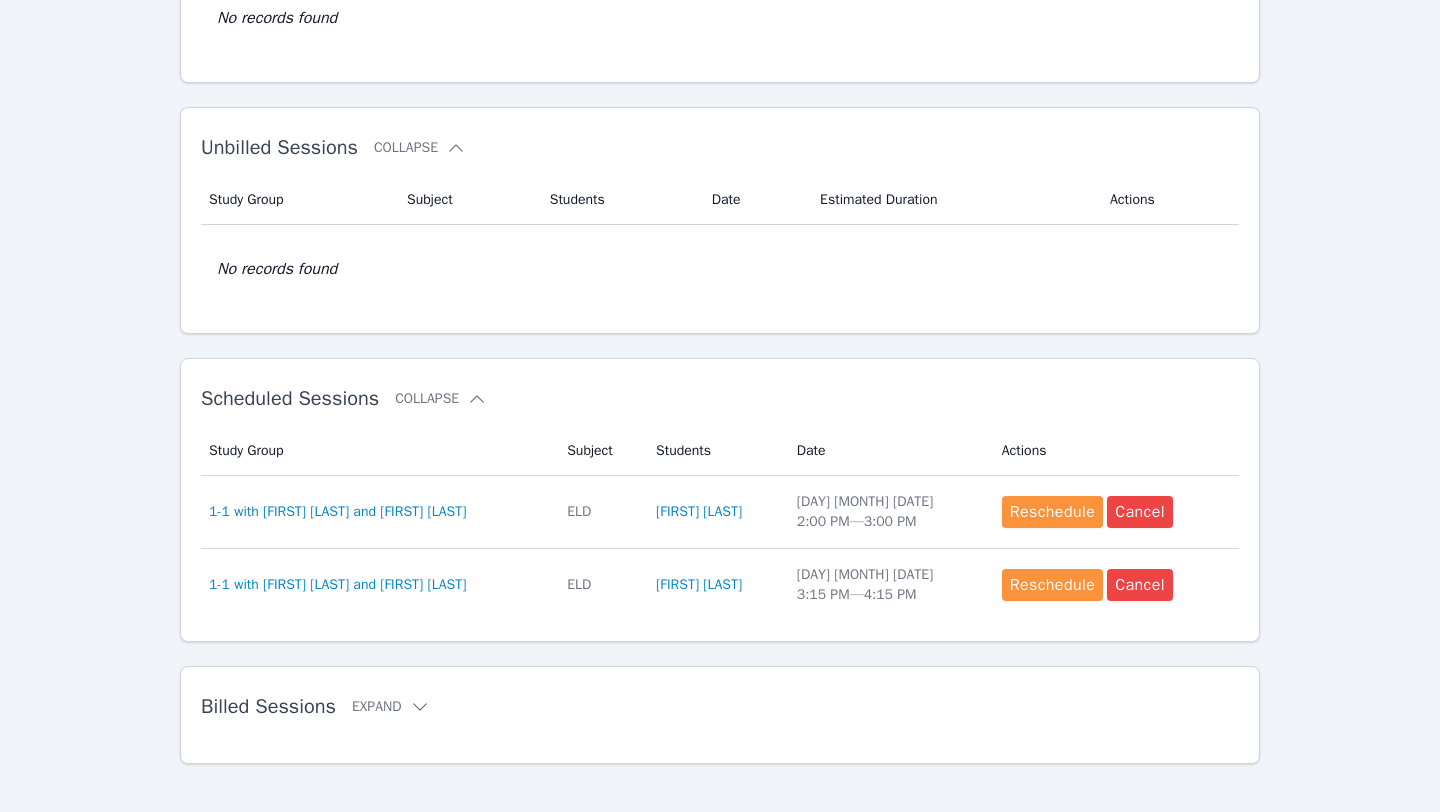 scroll, scrollTop: 268, scrollLeft: 0, axis: vertical 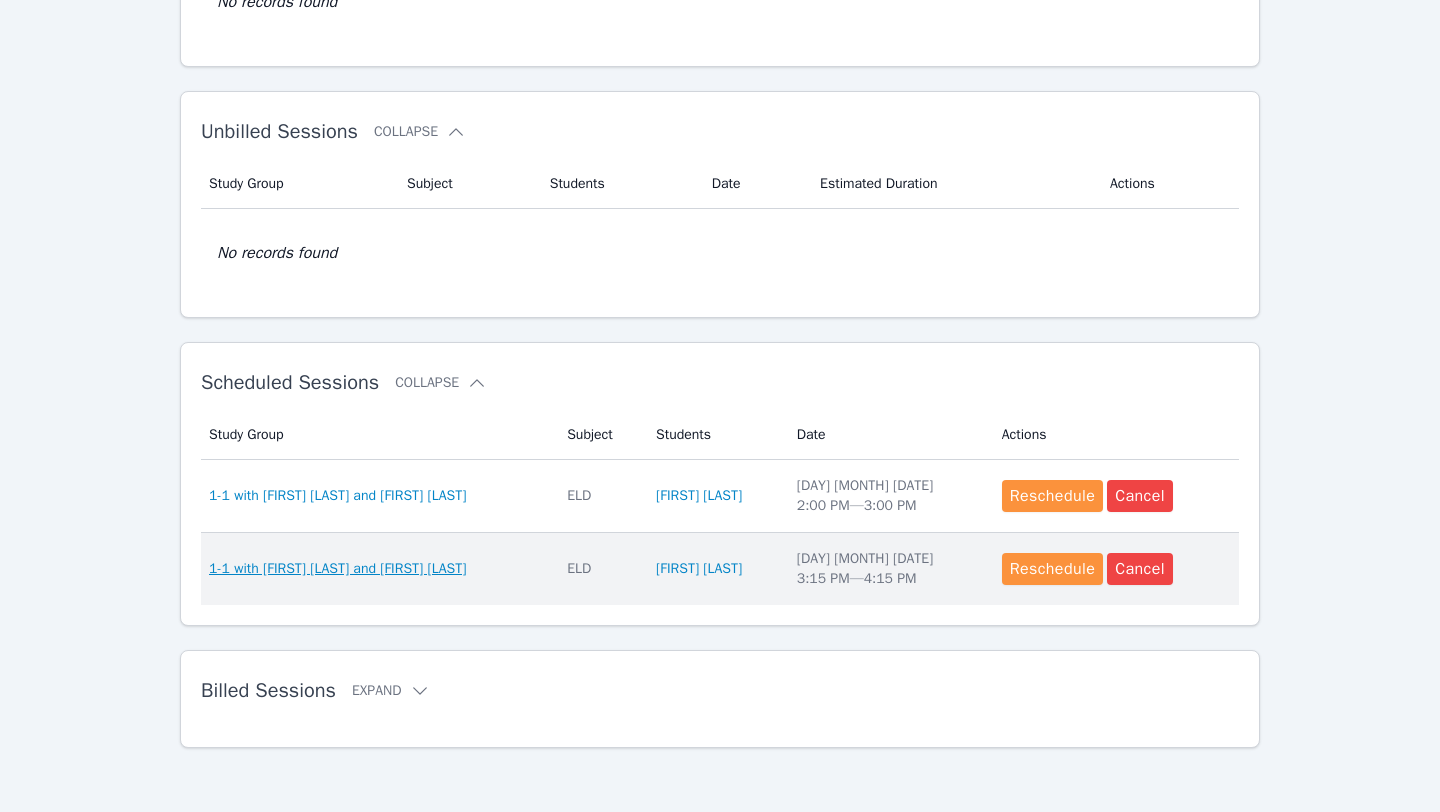 click on "1-1 with [FIRST] [LAST] and [FIRST] [LAST]" at bounding box center (337, 569) 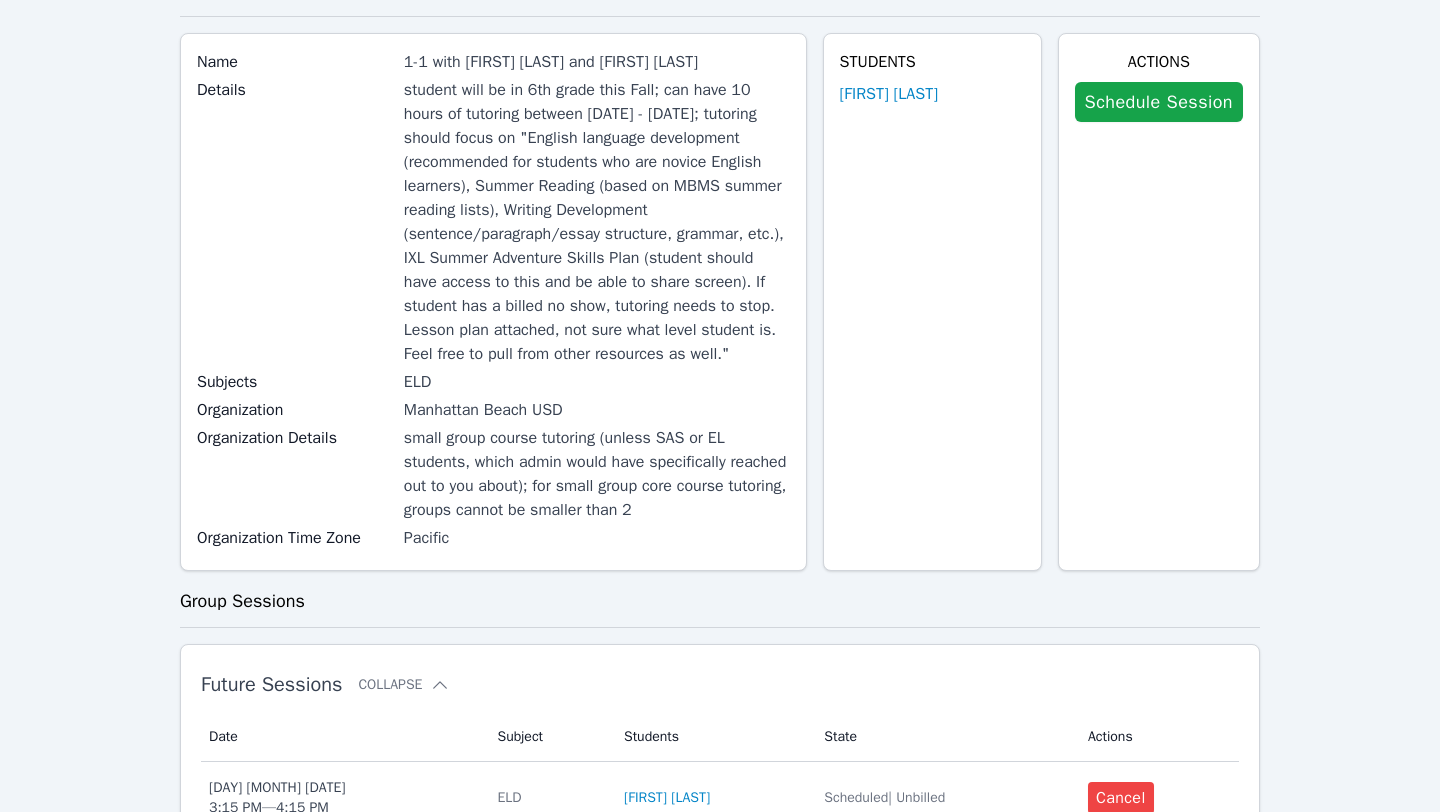 scroll, scrollTop: 0, scrollLeft: 0, axis: both 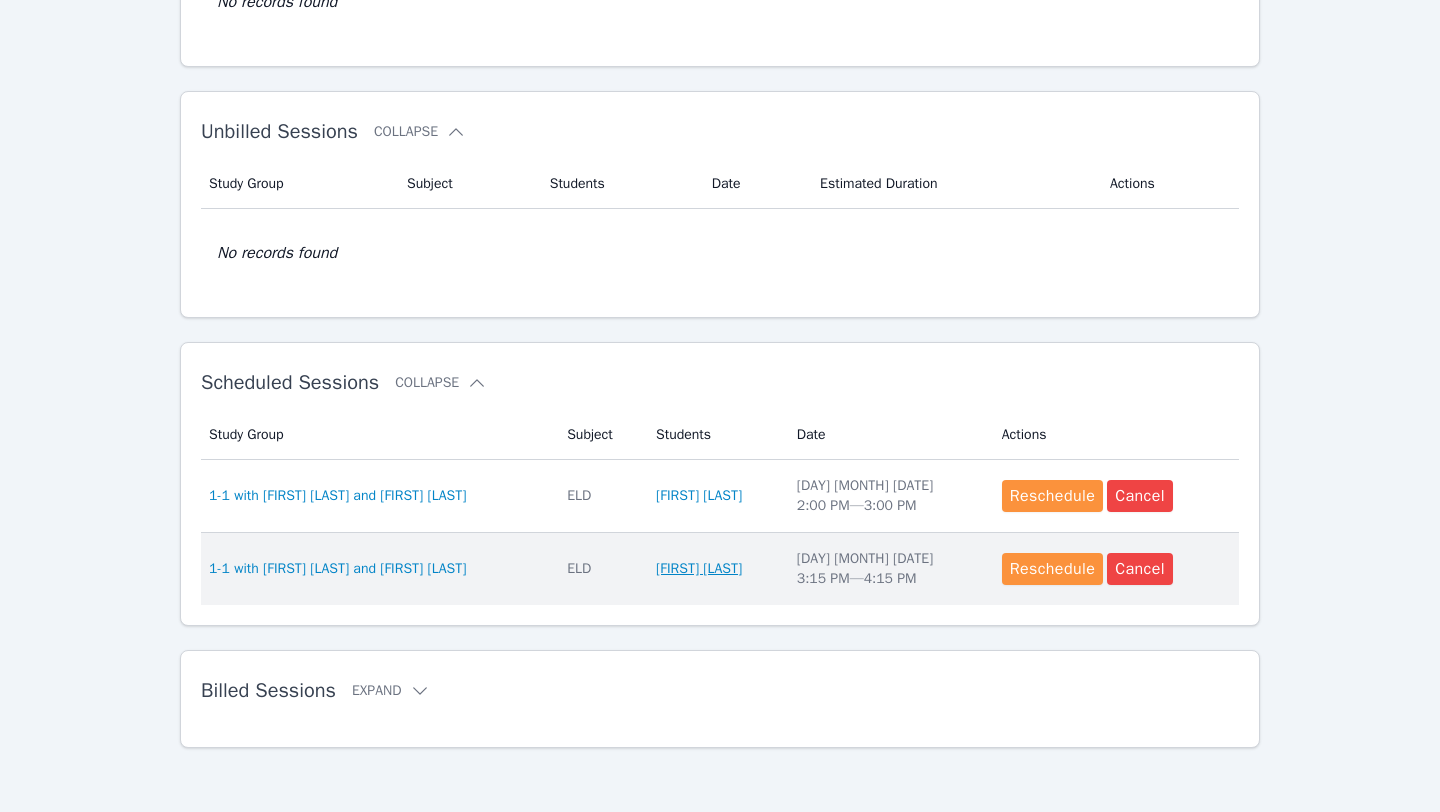 click on "[FIRST] [LAST]" at bounding box center (699, 569) 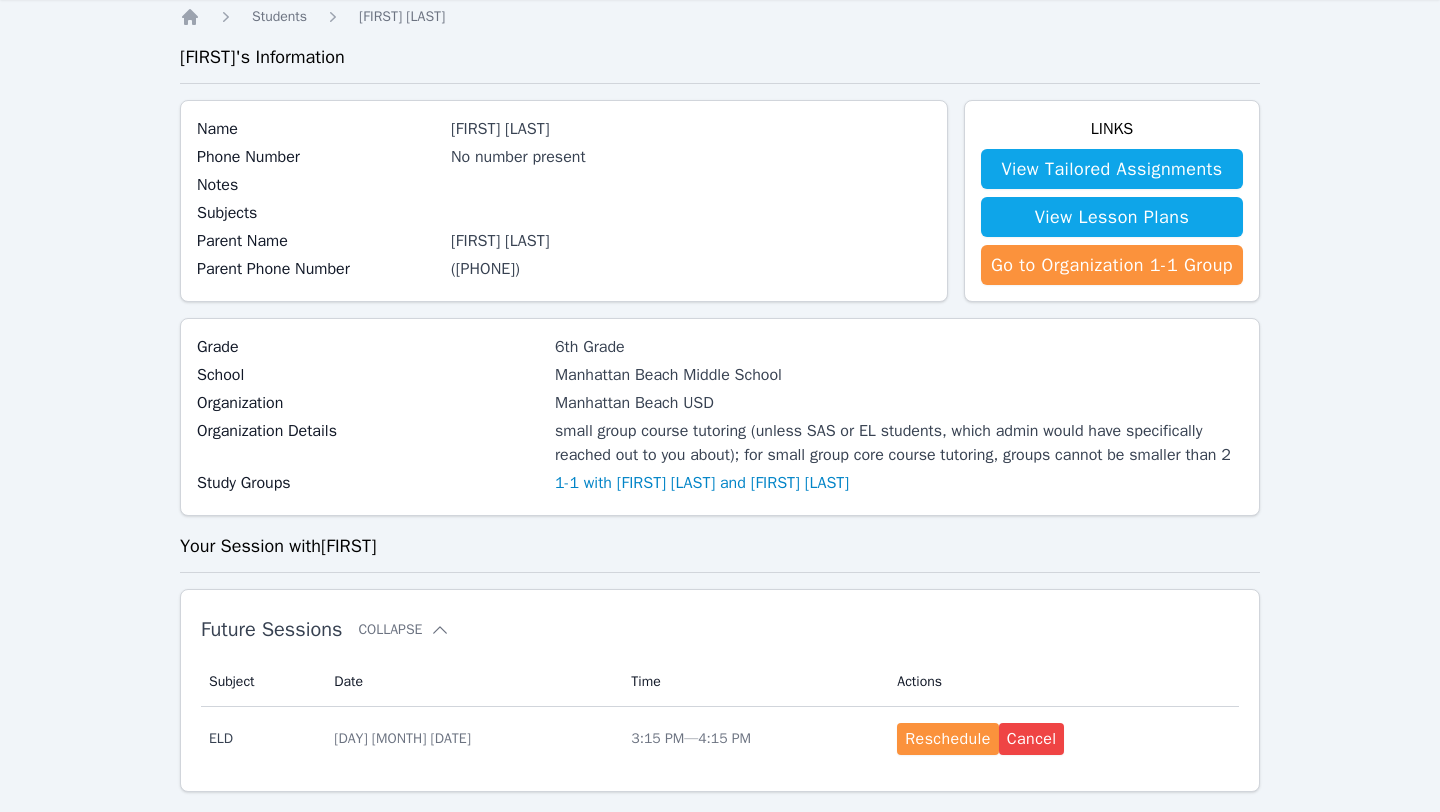 scroll, scrollTop: 43, scrollLeft: 0, axis: vertical 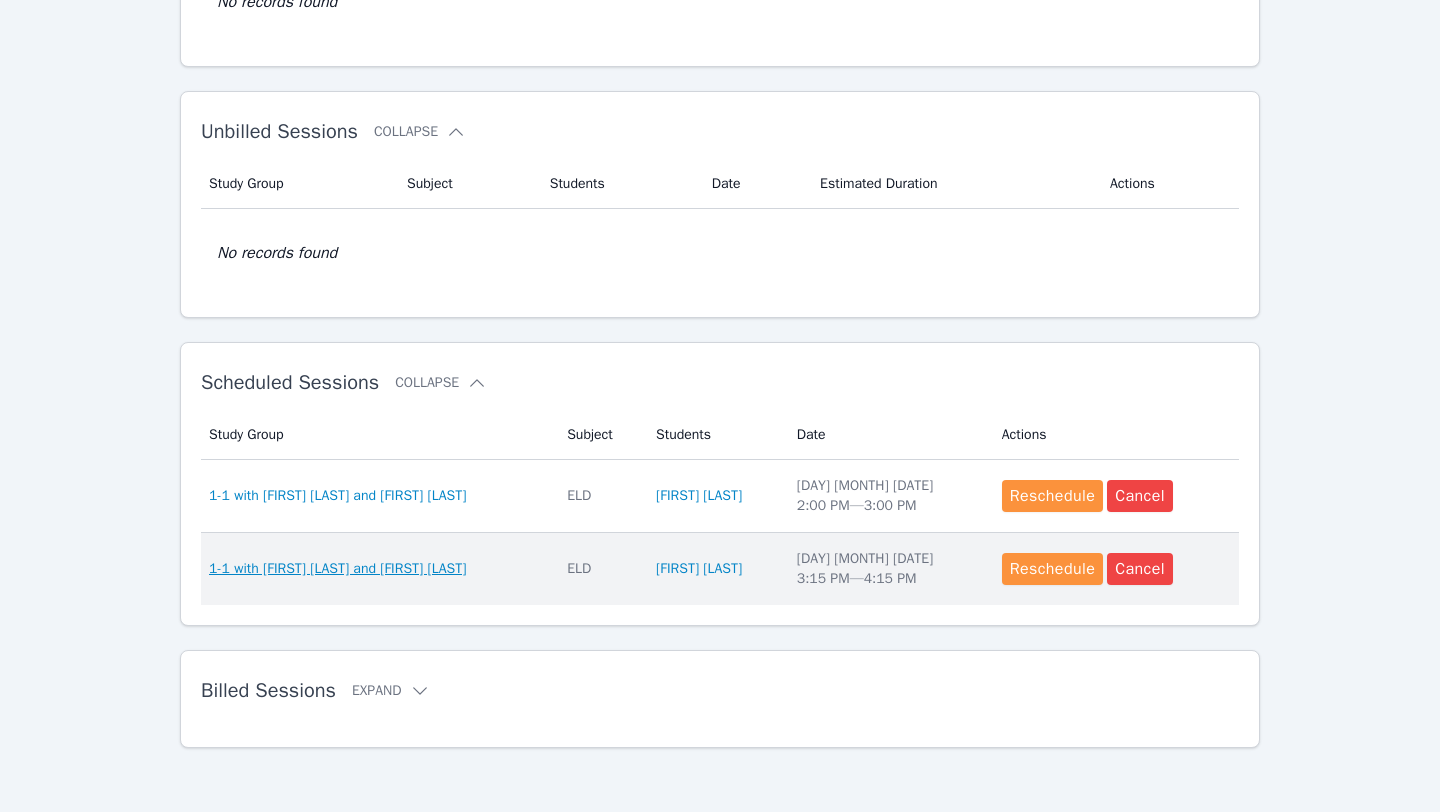 click on "1-1 with [FIRST] [LAST] and [FIRST] [LAST]" at bounding box center (337, 569) 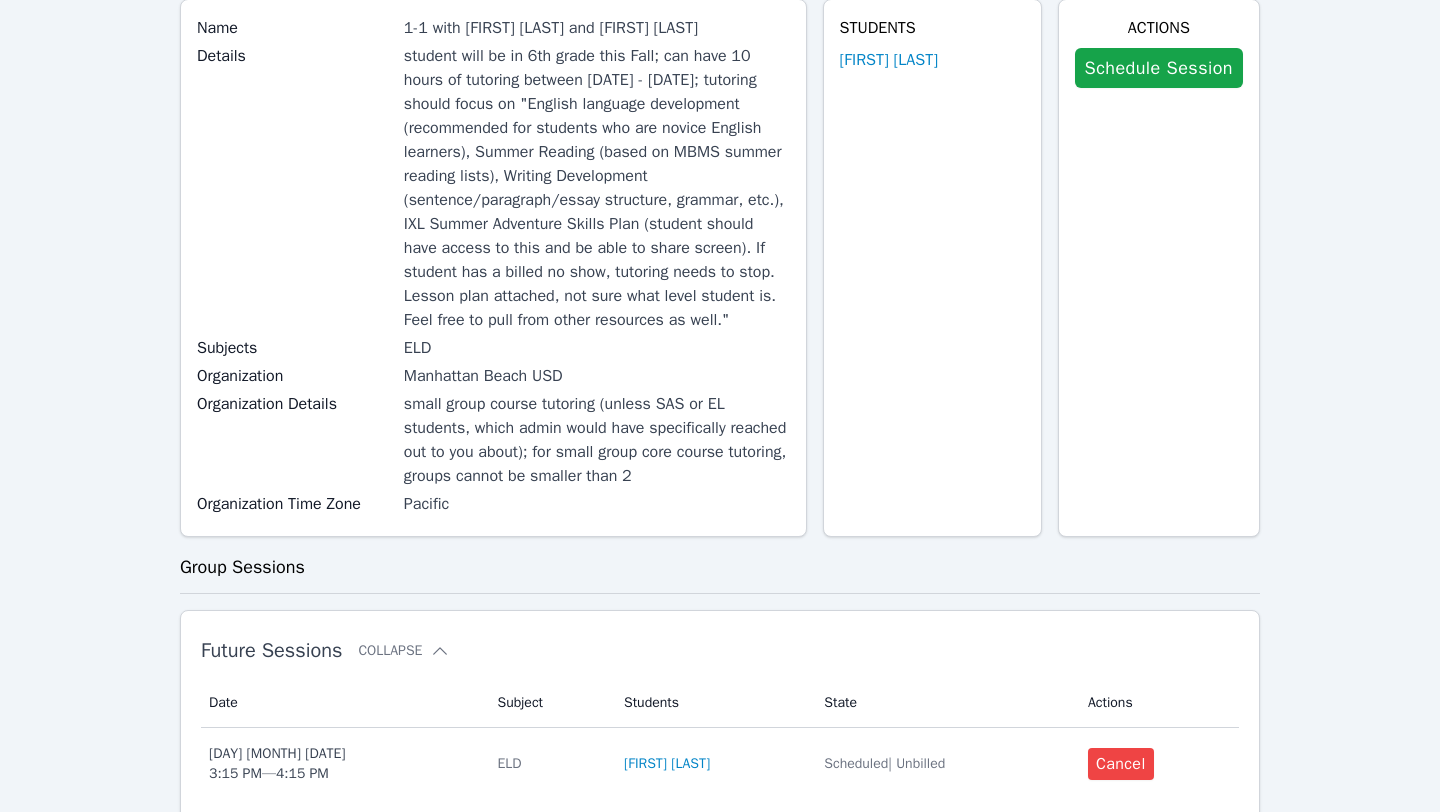 scroll, scrollTop: 0, scrollLeft: 0, axis: both 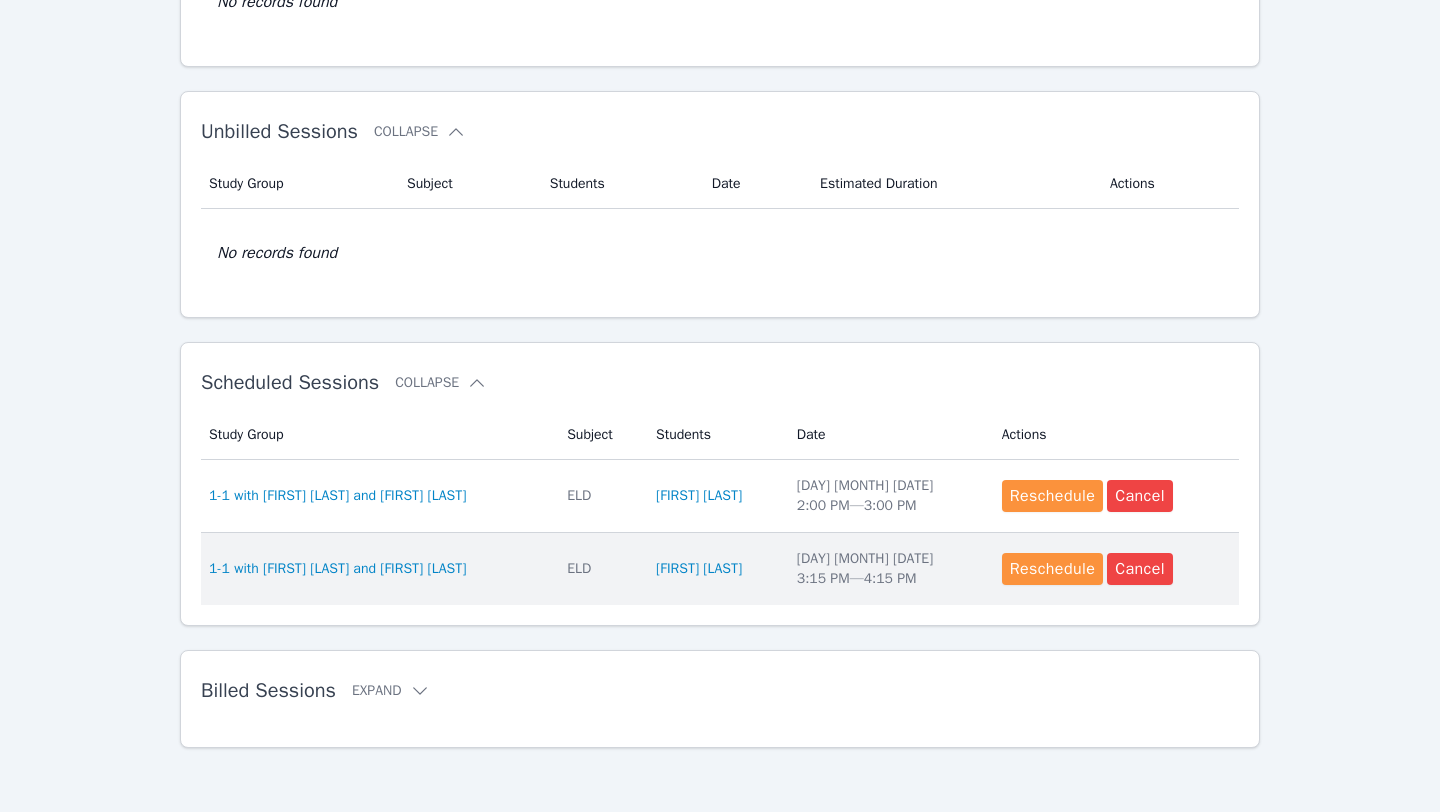 click on "ELD" at bounding box center [599, 569] 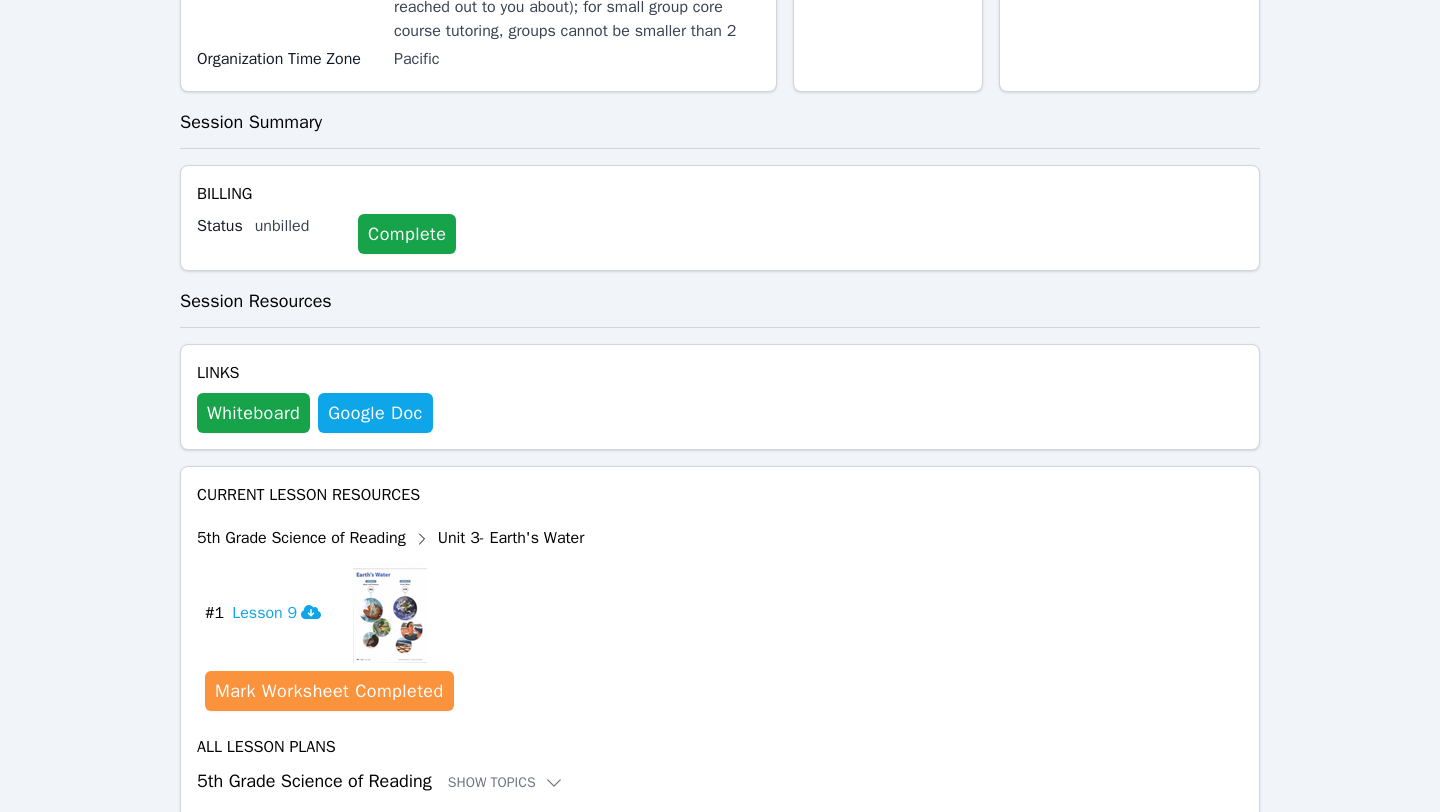 scroll, scrollTop: 697, scrollLeft: 0, axis: vertical 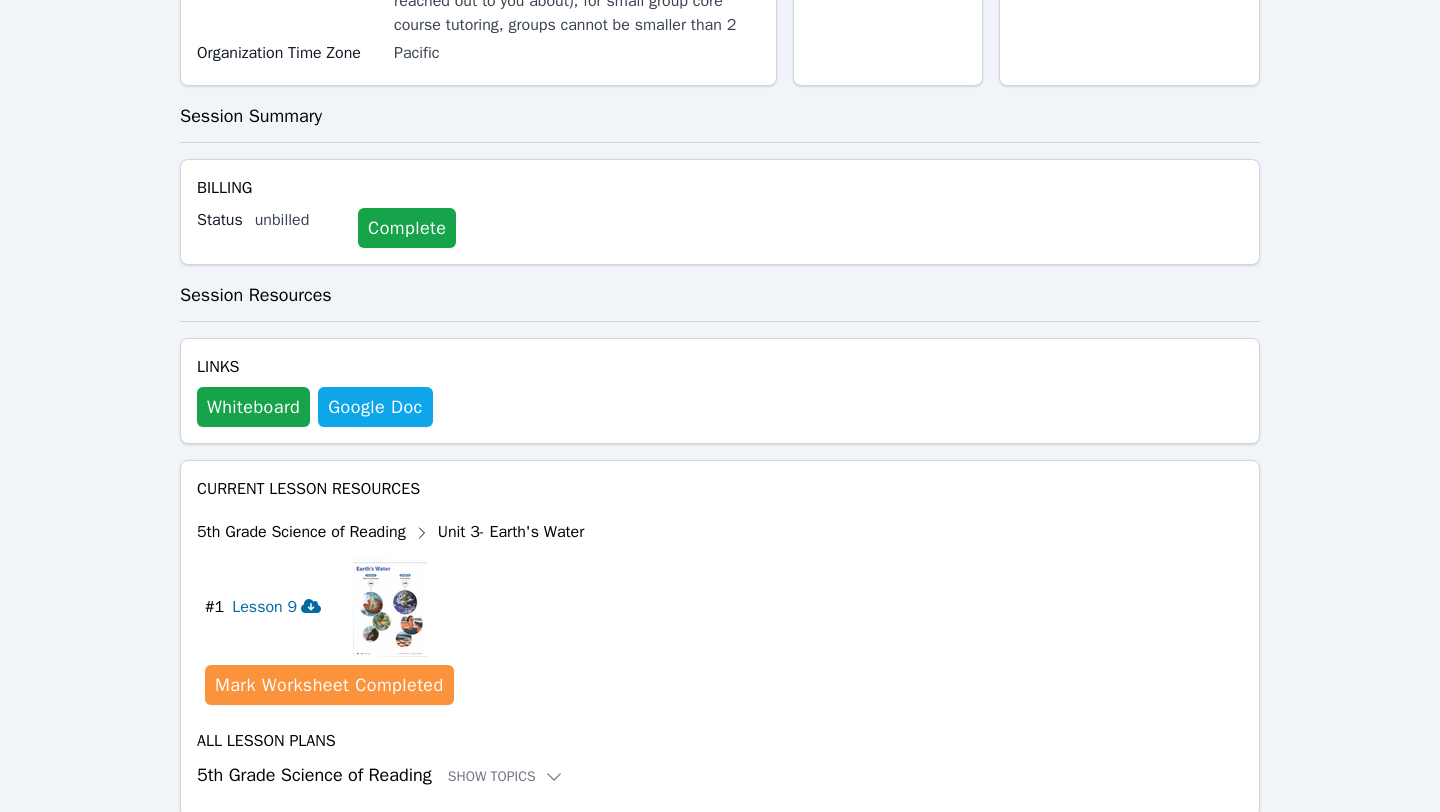 click on "Lesson 9" at bounding box center (276, 607) 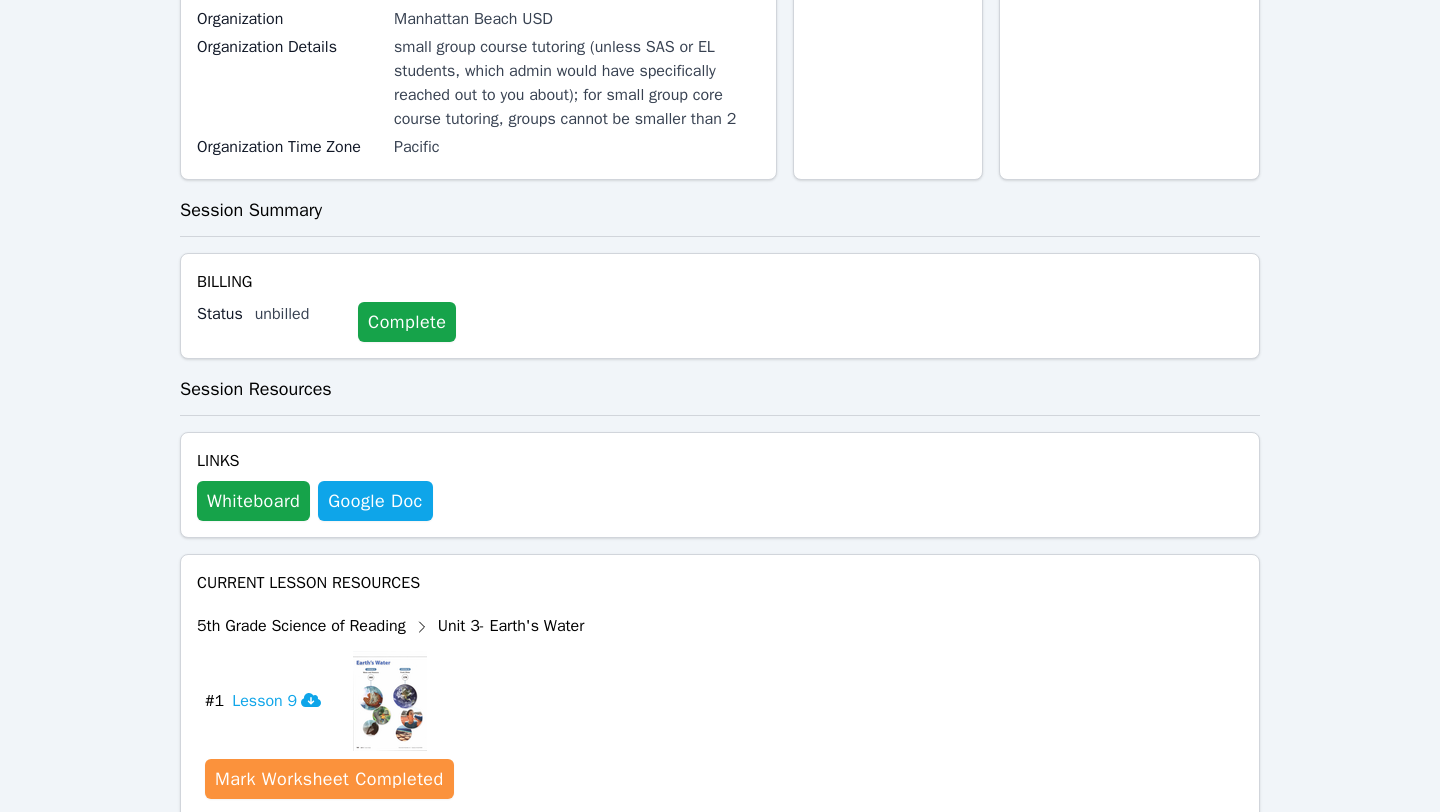 scroll, scrollTop: 571, scrollLeft: 0, axis: vertical 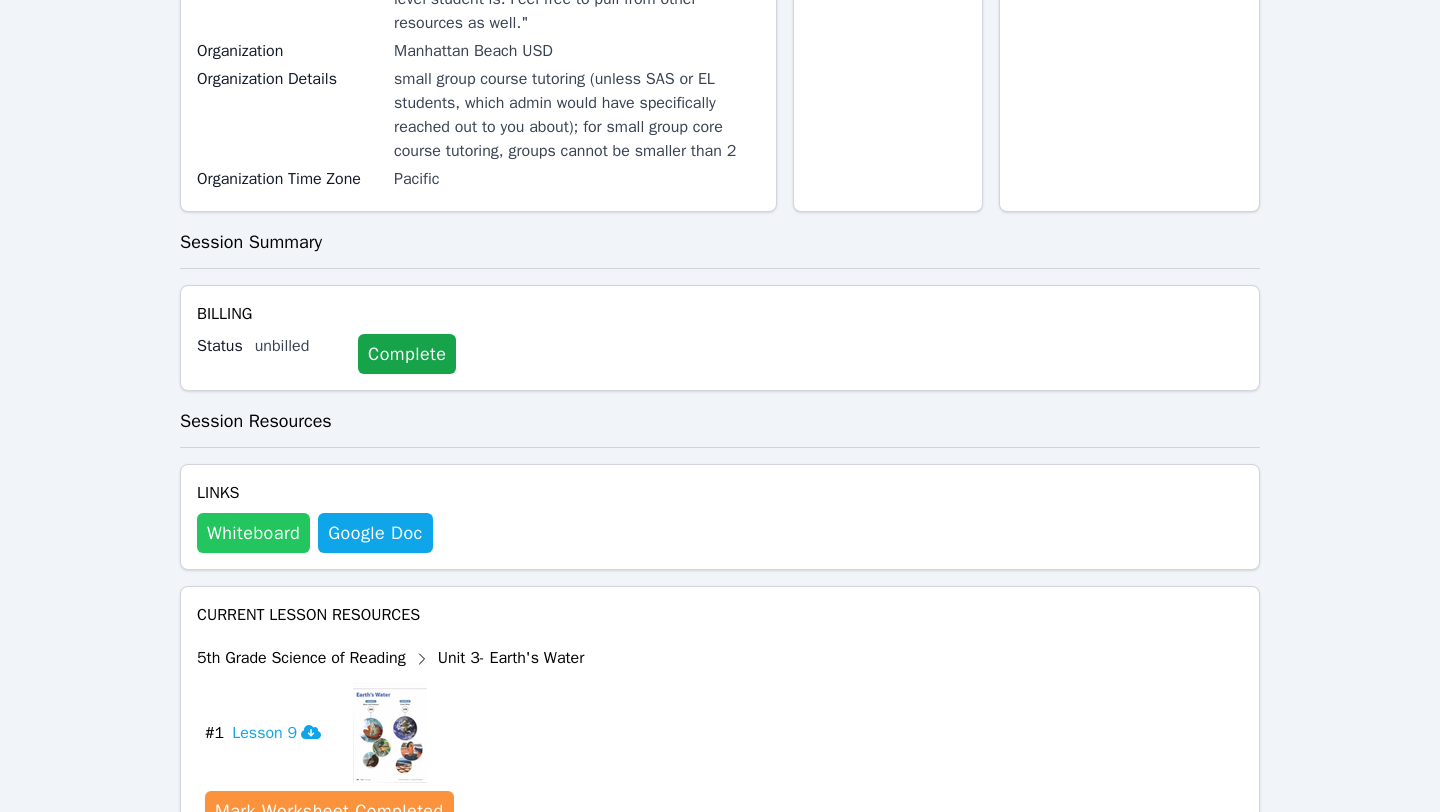click on "Whiteboard" at bounding box center [253, 533] 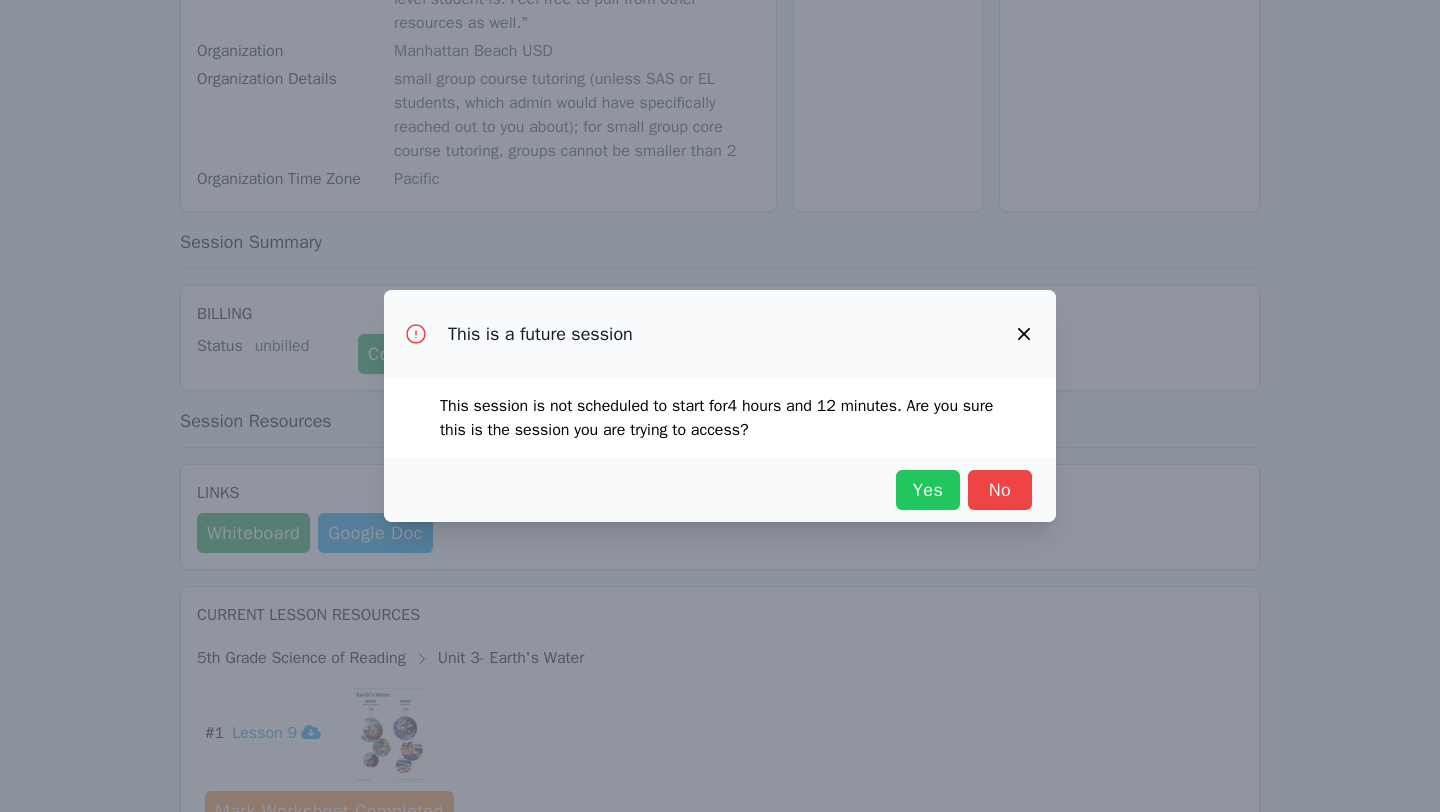click on "Yes" at bounding box center (928, 490) 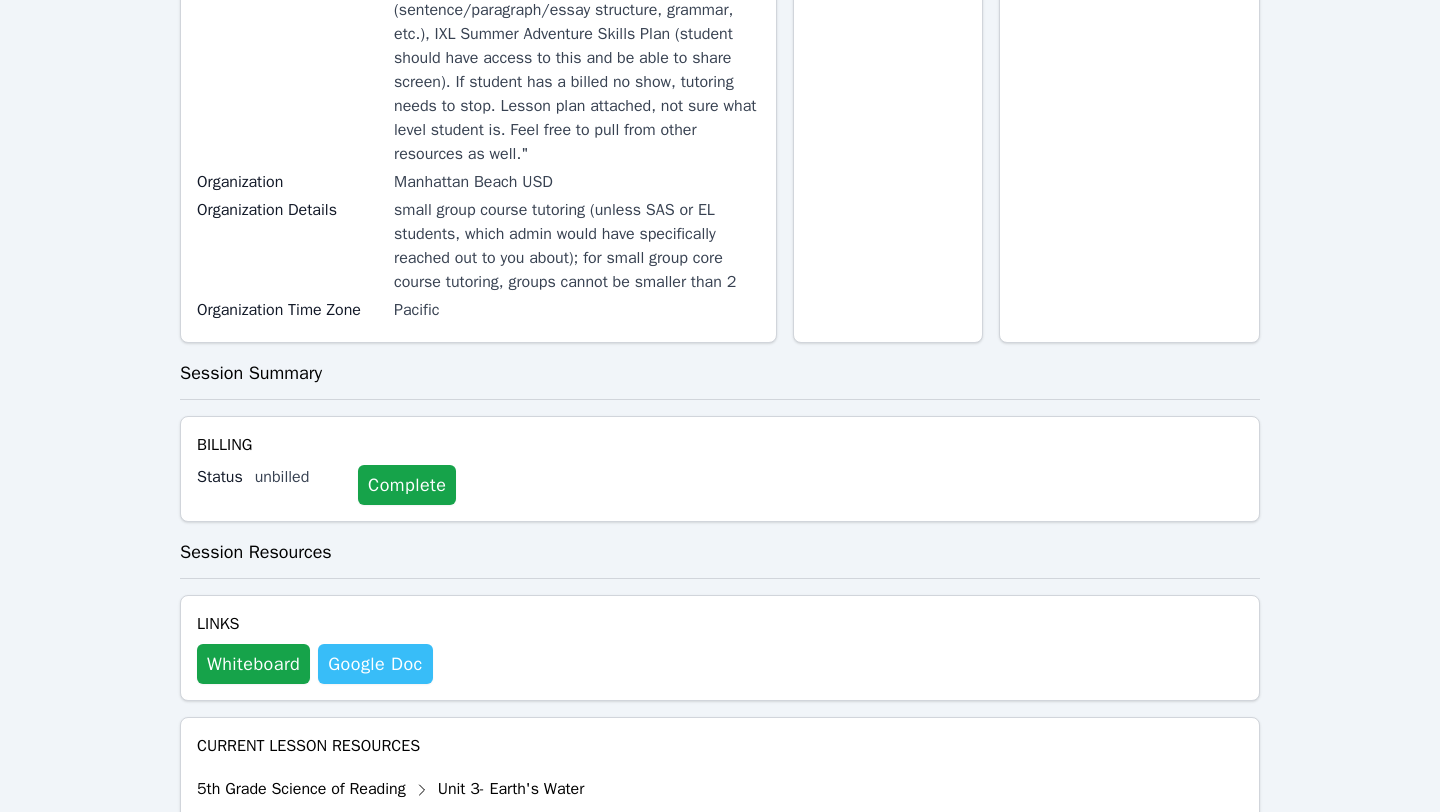 scroll, scrollTop: 0, scrollLeft: 0, axis: both 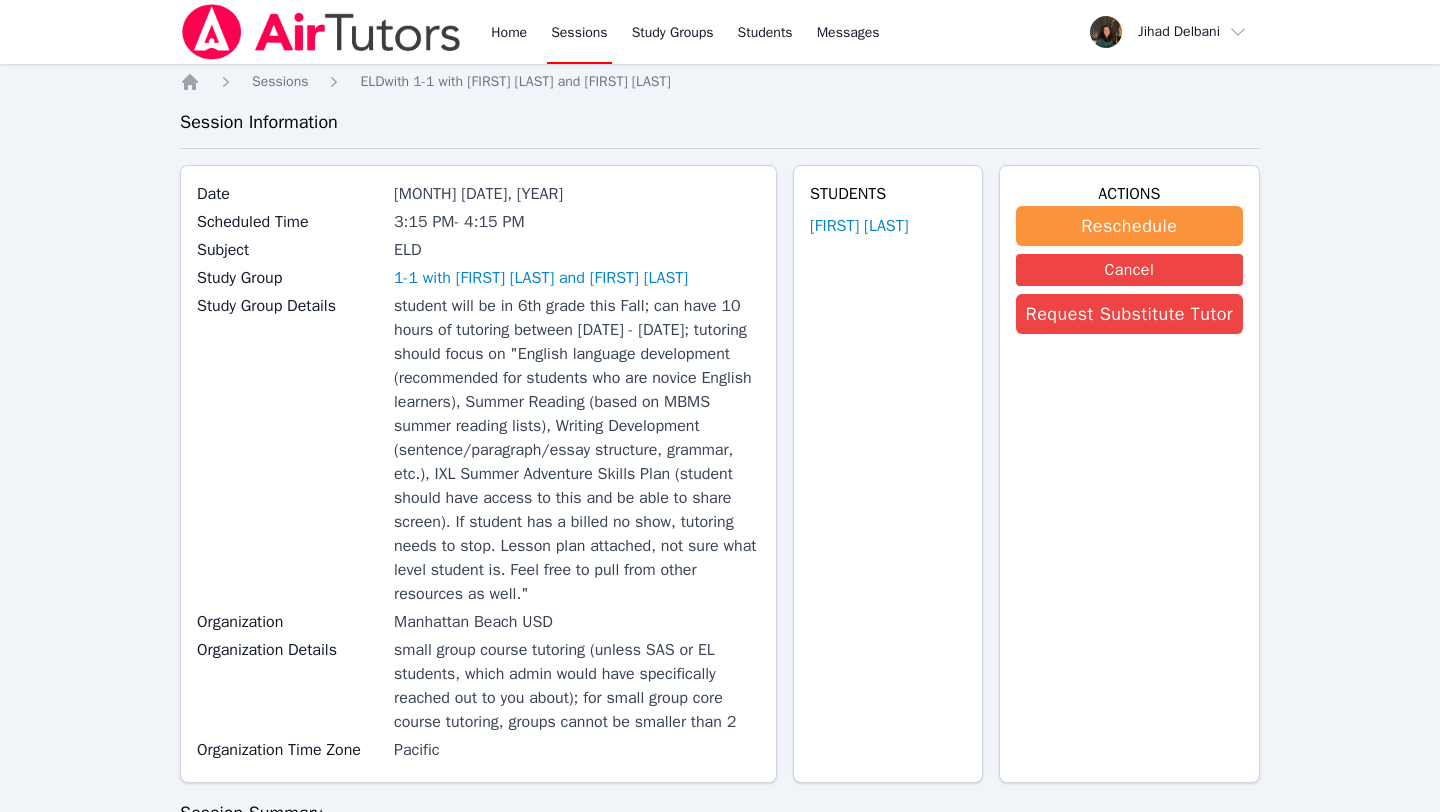 click on "Sessions" at bounding box center [579, 32] 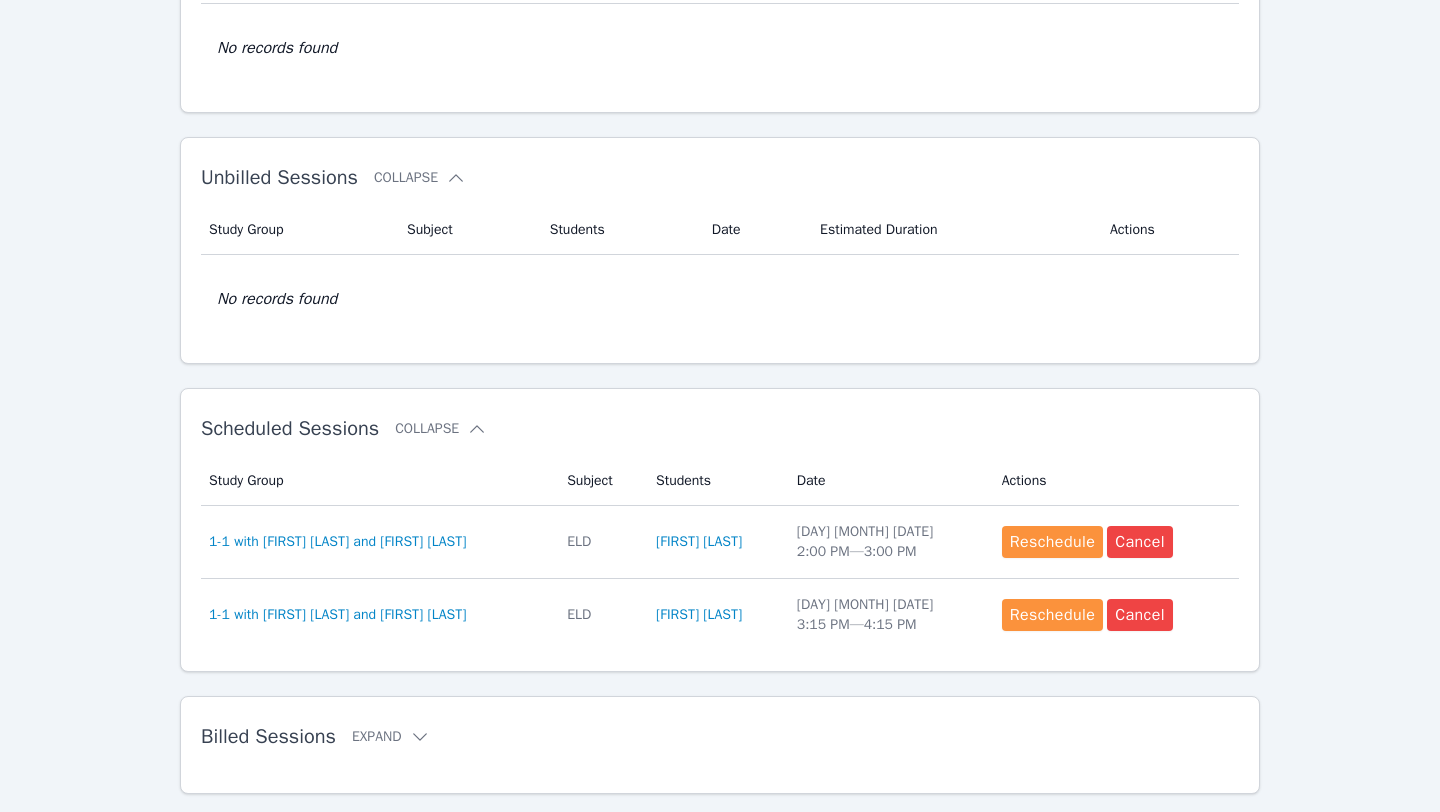 scroll, scrollTop: 268, scrollLeft: 0, axis: vertical 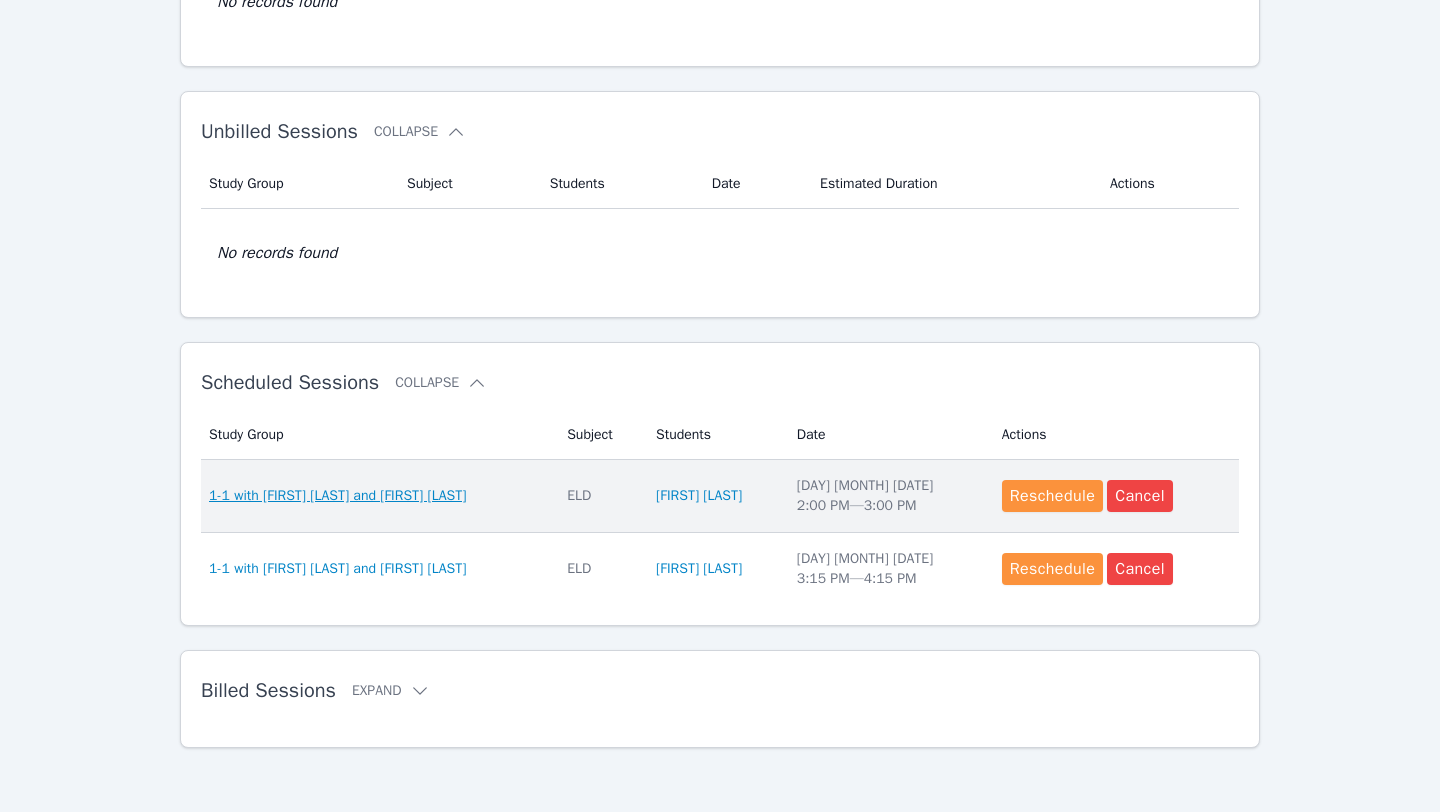 click on "1-1 with [FIRST] [LAST] and [FIRST] [LAST]" at bounding box center [337, 496] 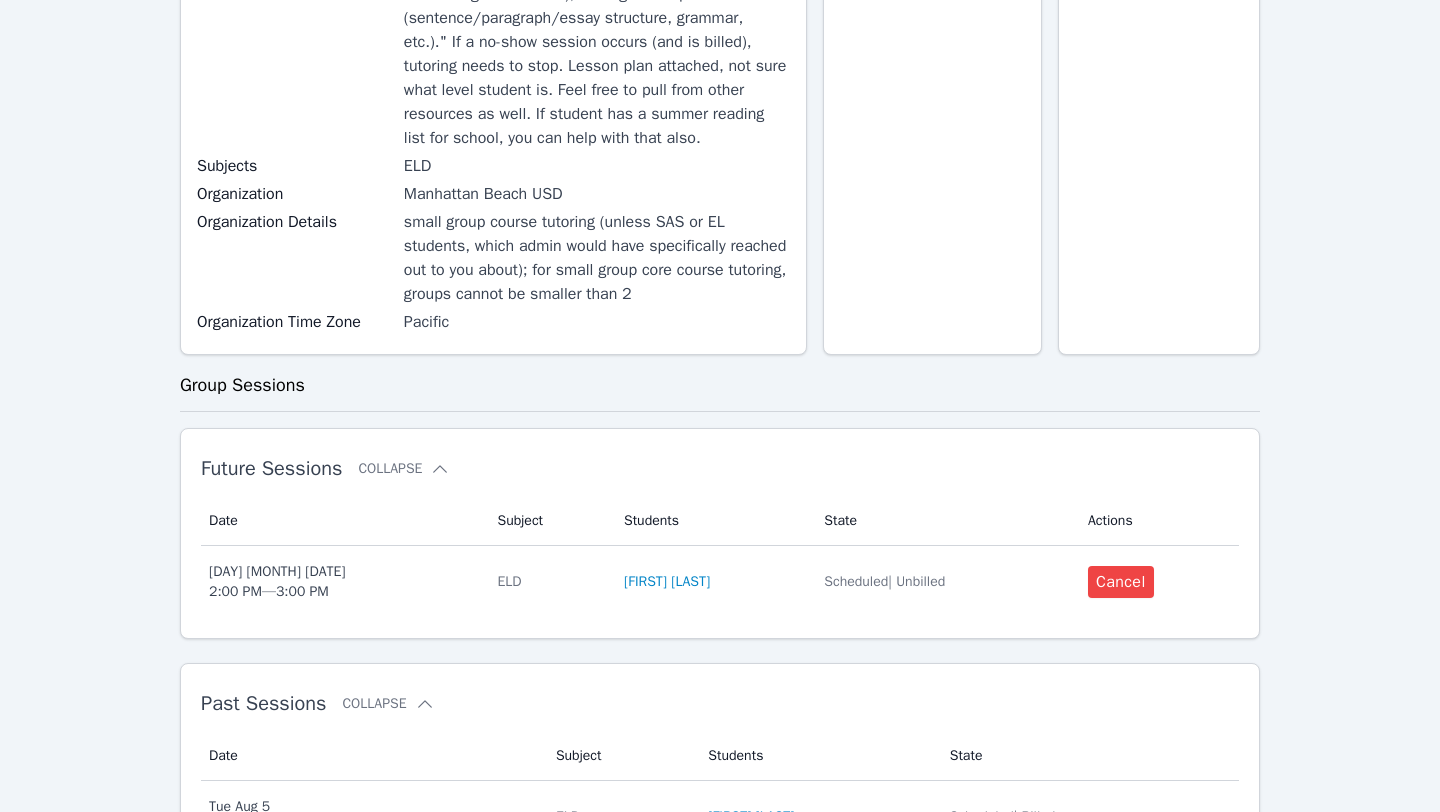 scroll, scrollTop: 0, scrollLeft: 0, axis: both 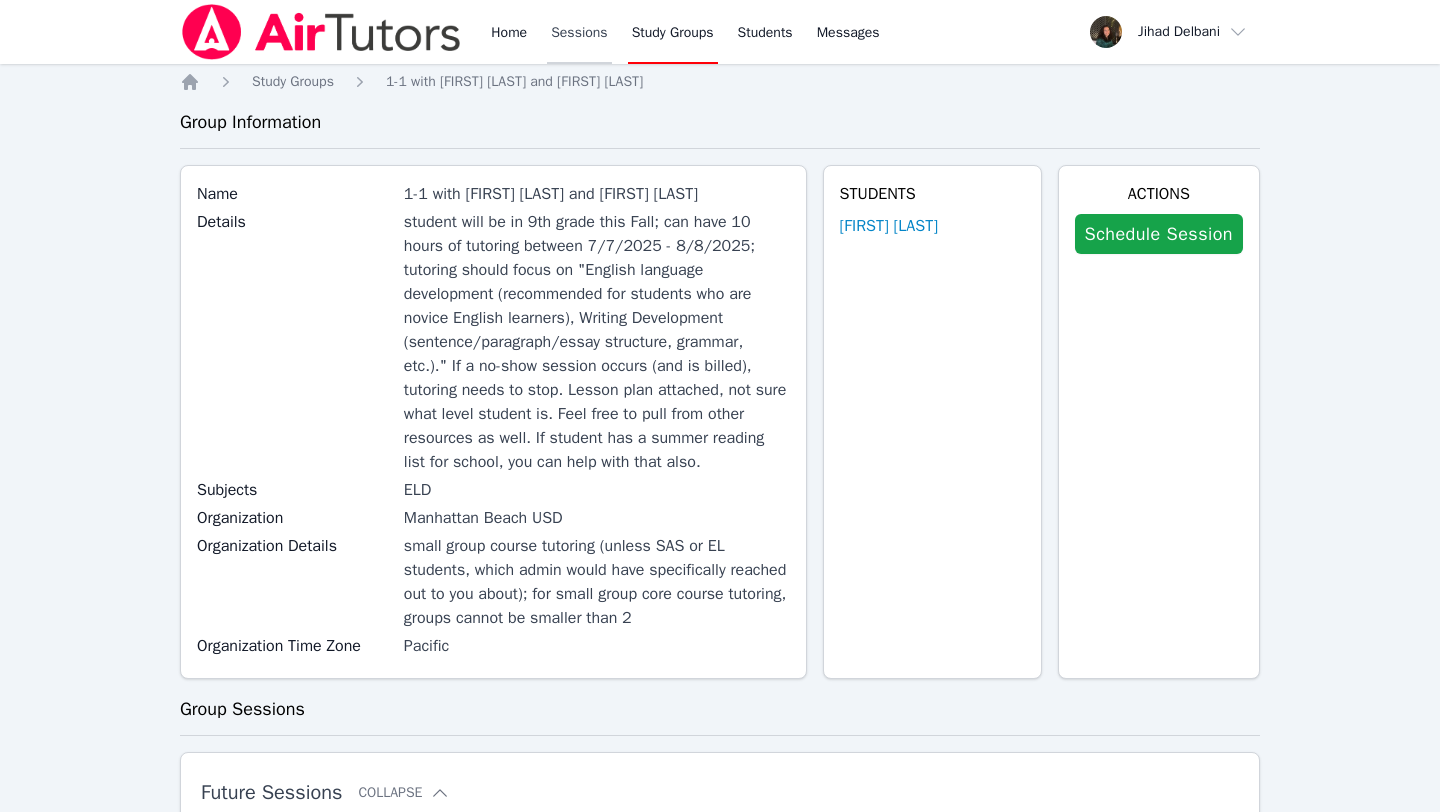 click on "Sessions" at bounding box center (579, 32) 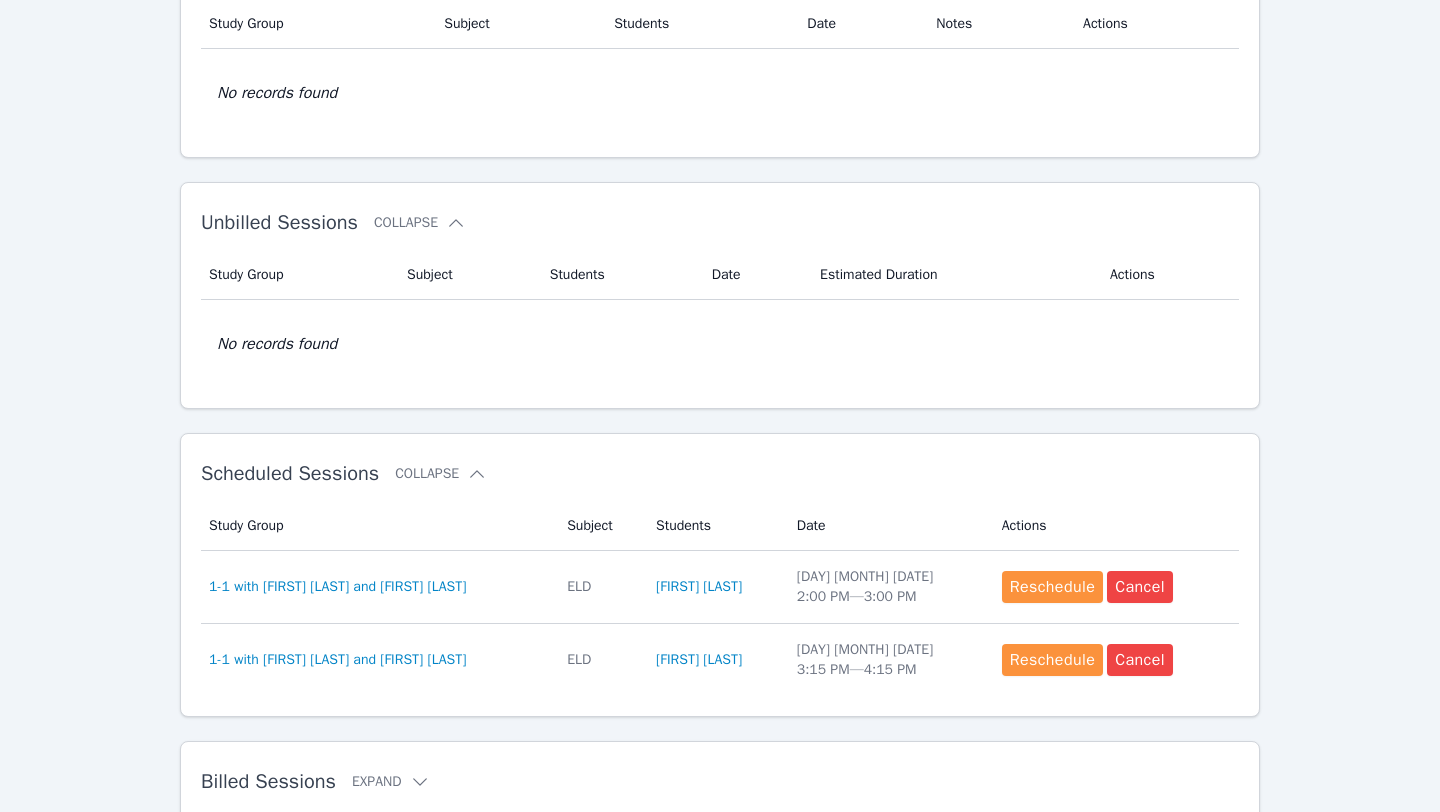 scroll, scrollTop: 260, scrollLeft: 0, axis: vertical 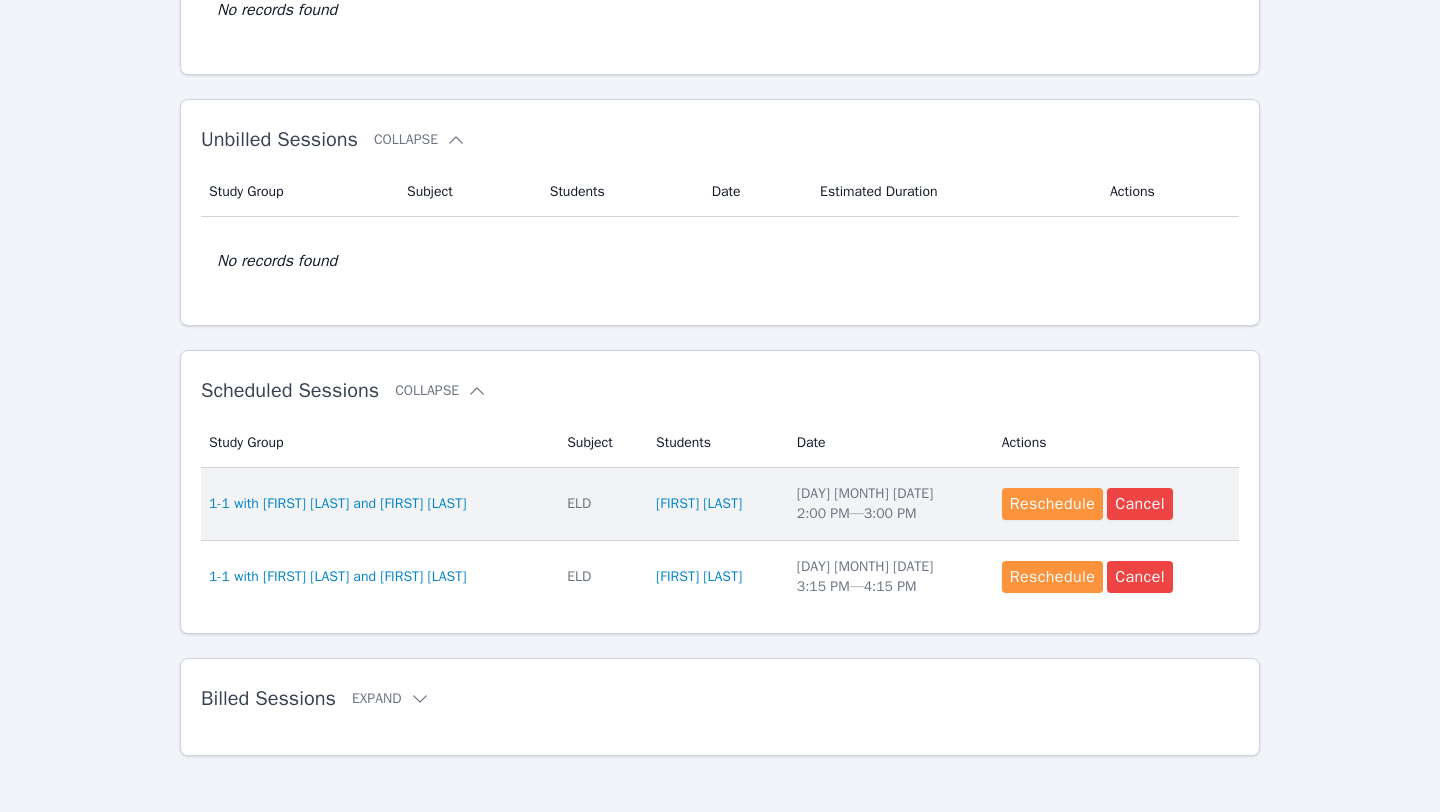click on "1-1 with [FIRST] [LAST] and [FIRST] [LAST]" at bounding box center [376, 504] 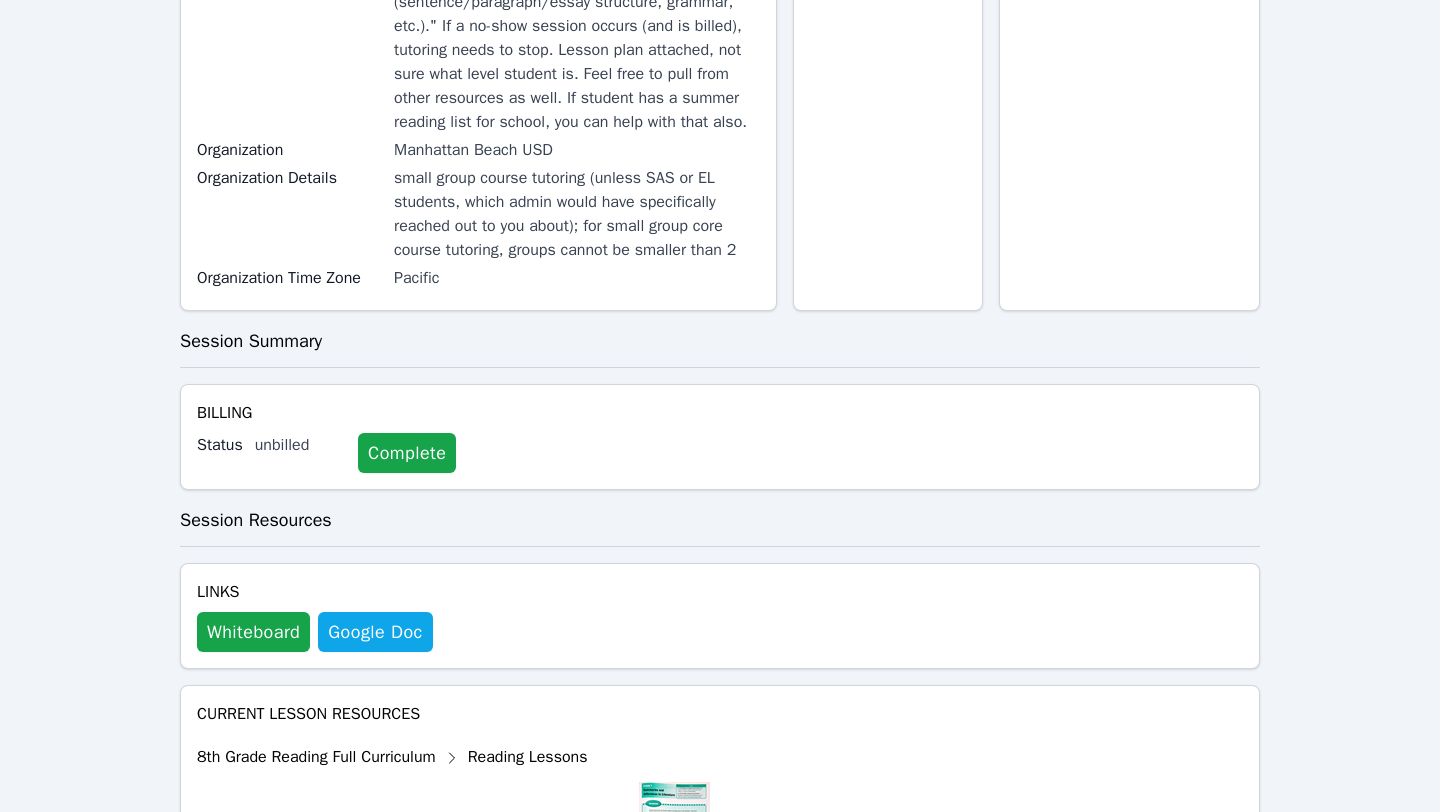 scroll, scrollTop: 719, scrollLeft: 0, axis: vertical 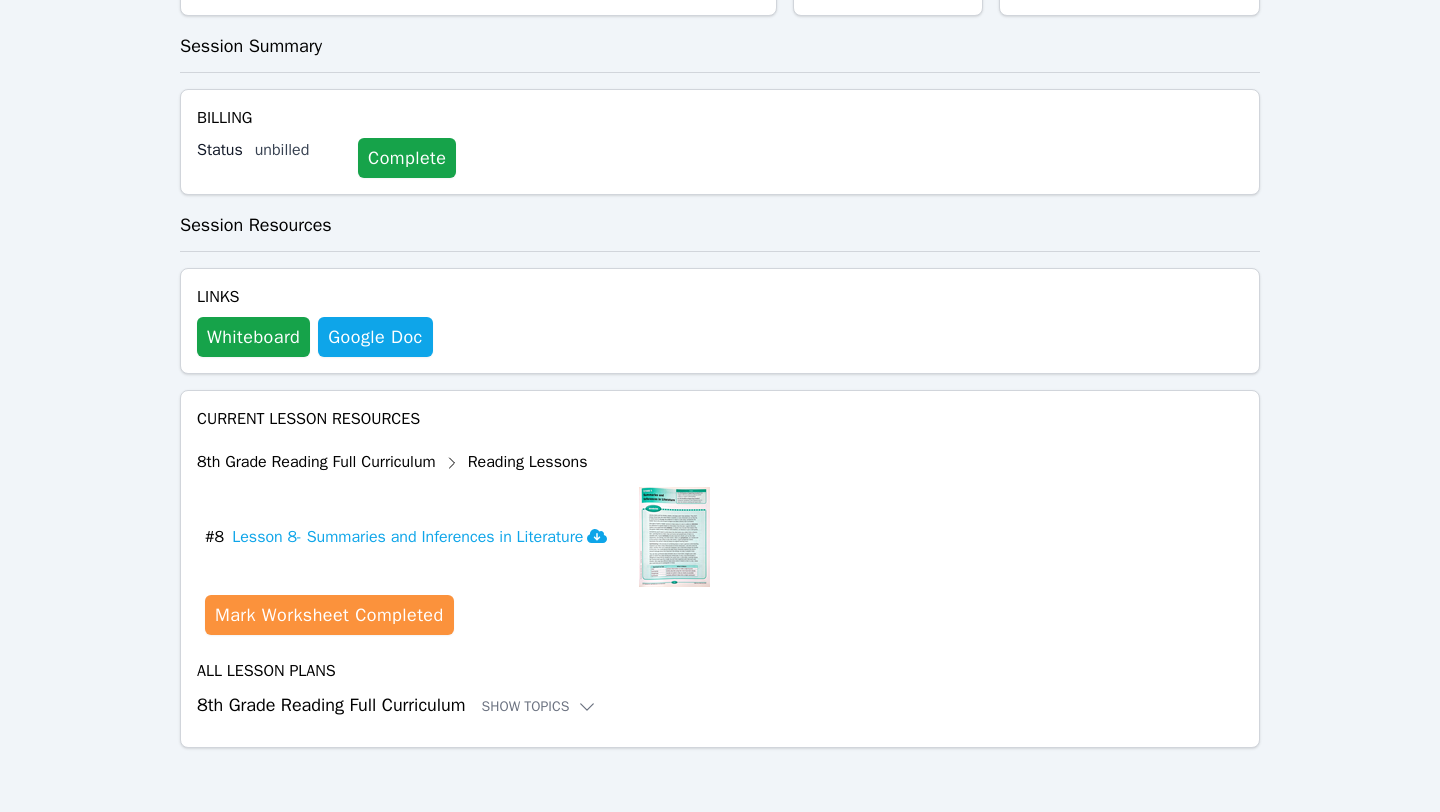 click on "8th Grade Reading Full Curriculum Show Topics" at bounding box center [720, 705] 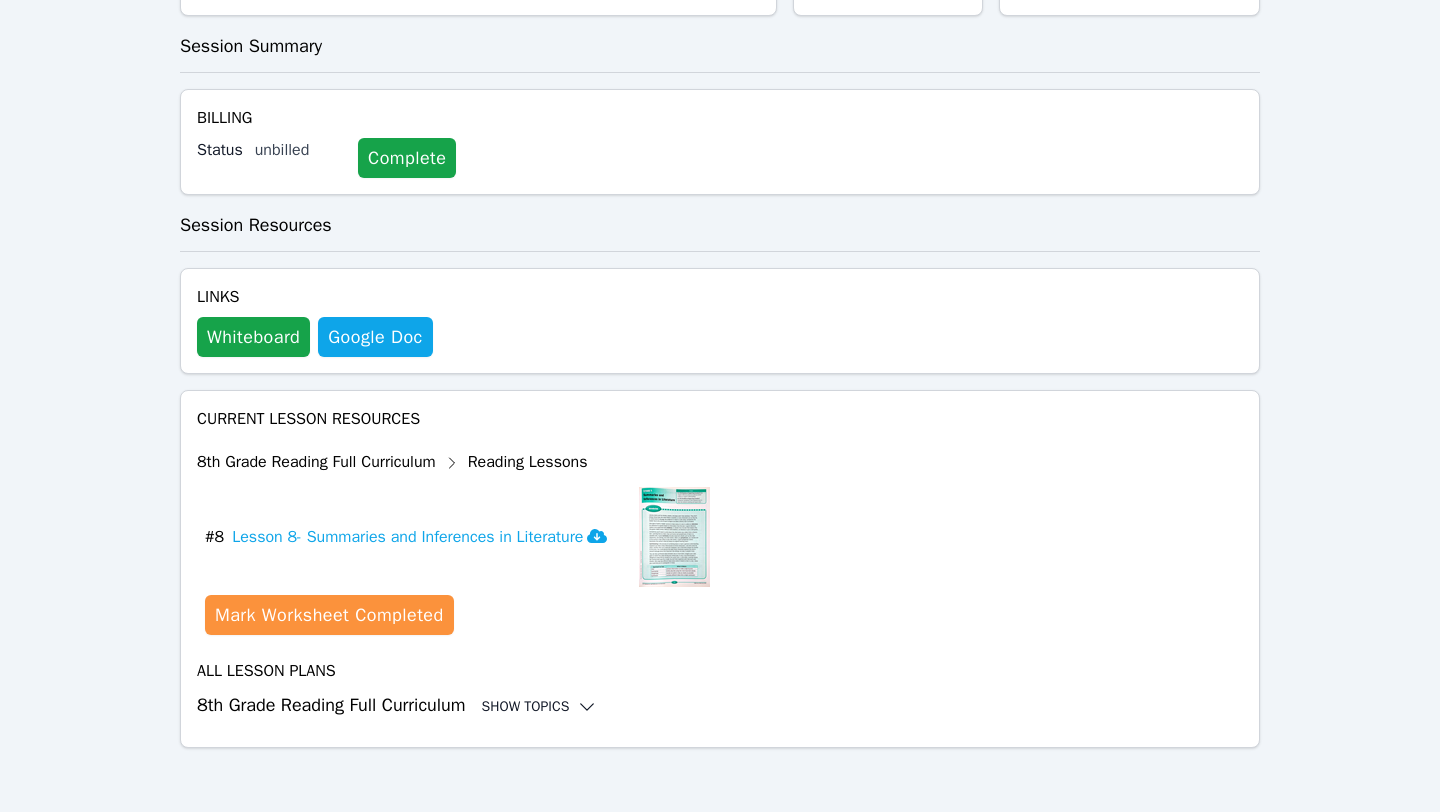 click on "Show Topics" at bounding box center [540, 707] 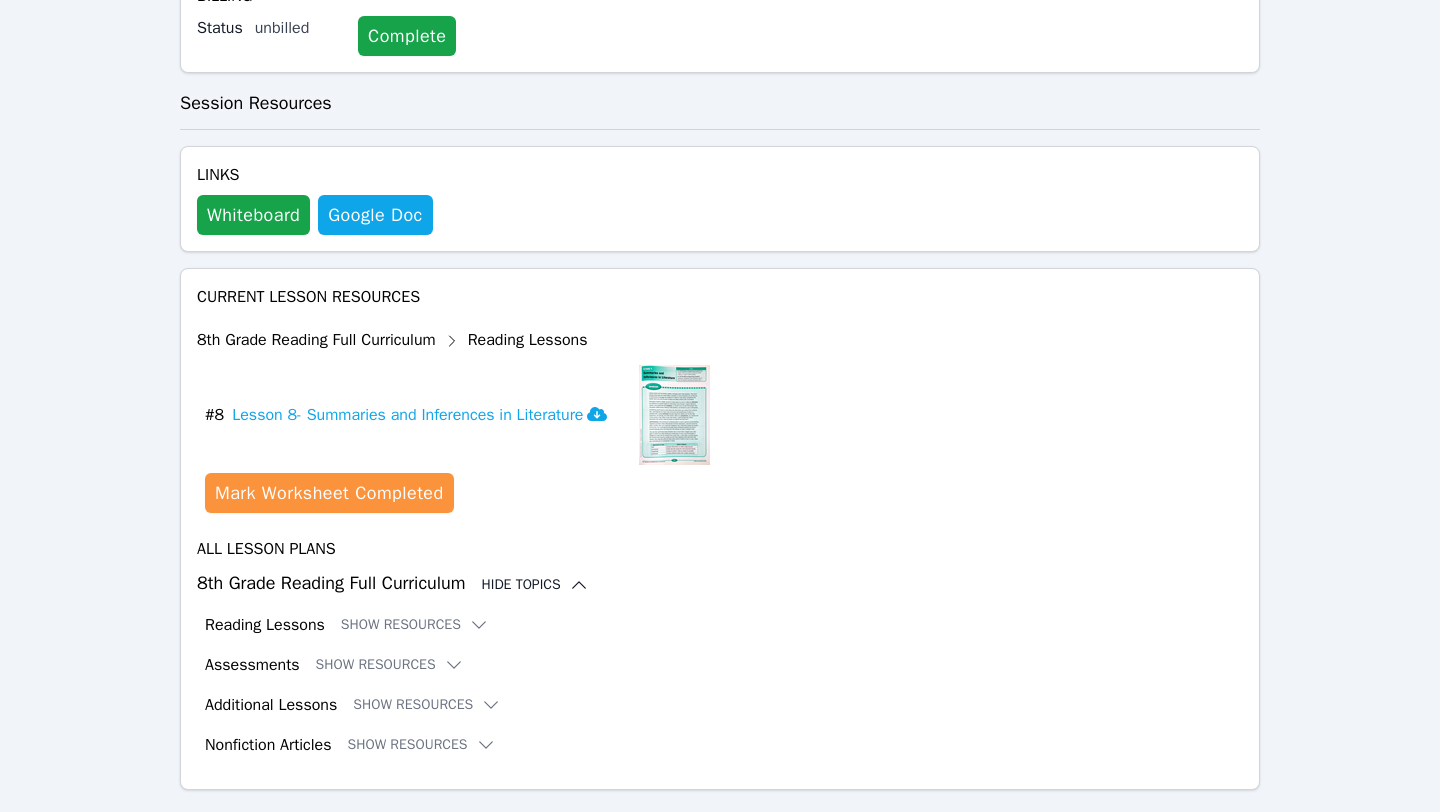 scroll, scrollTop: 883, scrollLeft: 0, axis: vertical 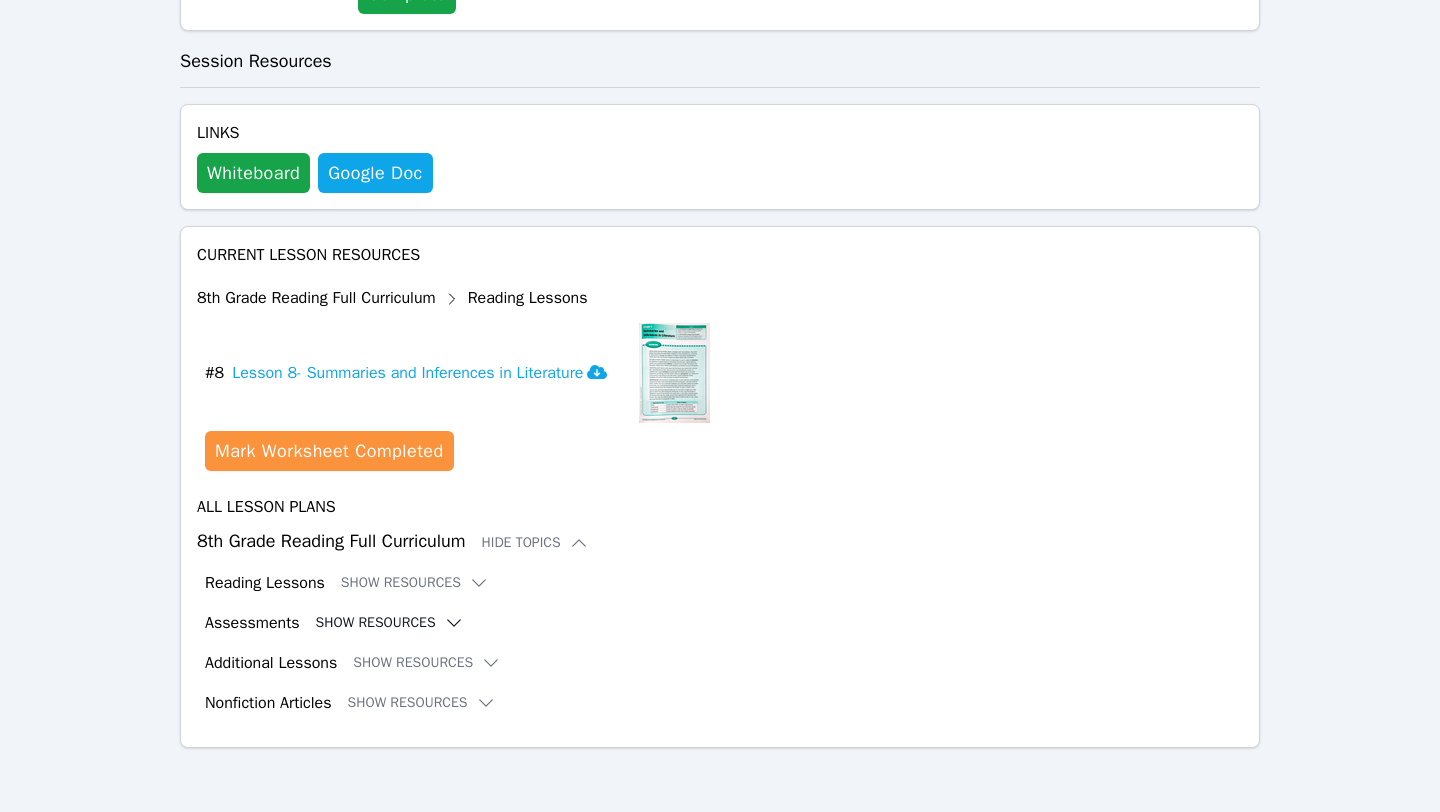 click 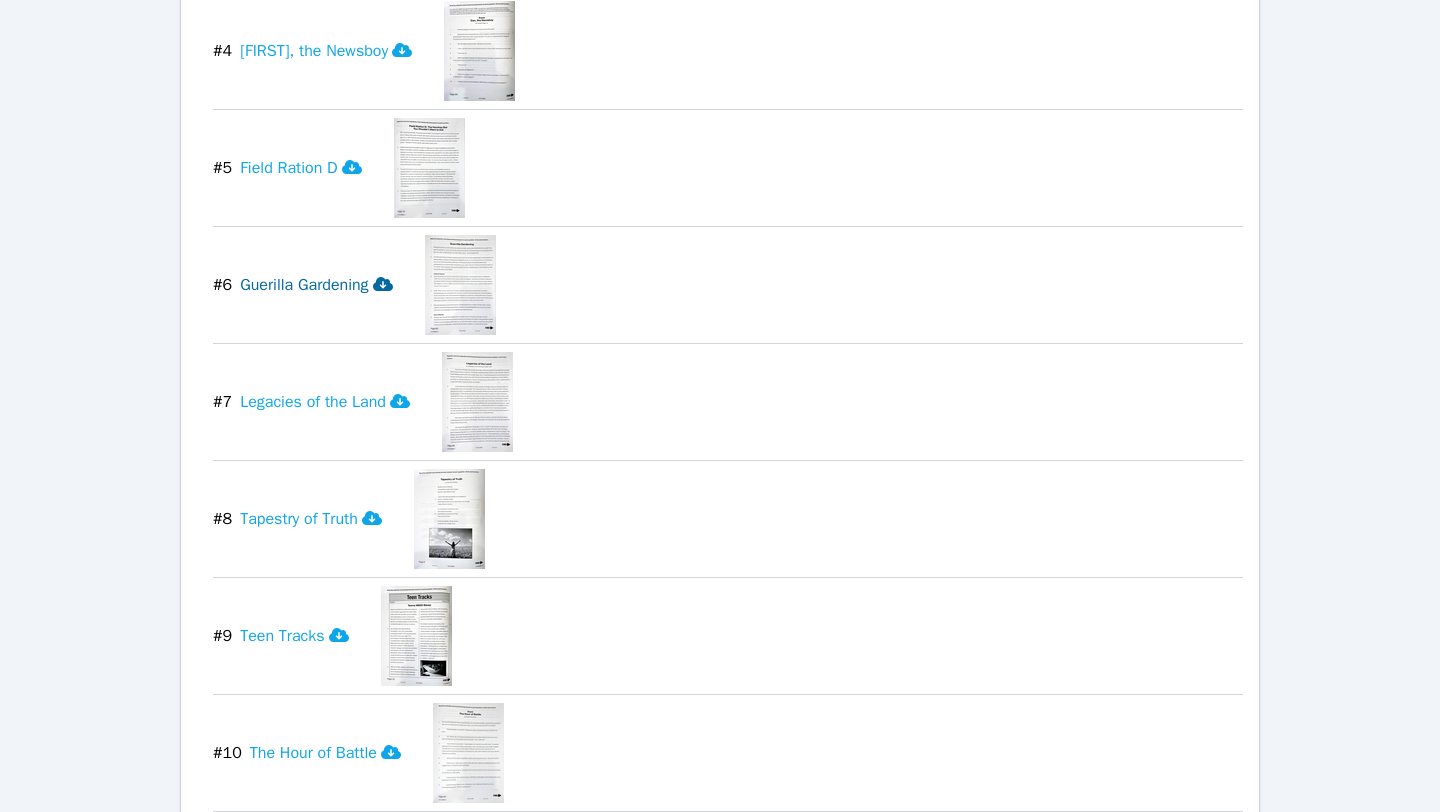 scroll, scrollTop: 1926, scrollLeft: 0, axis: vertical 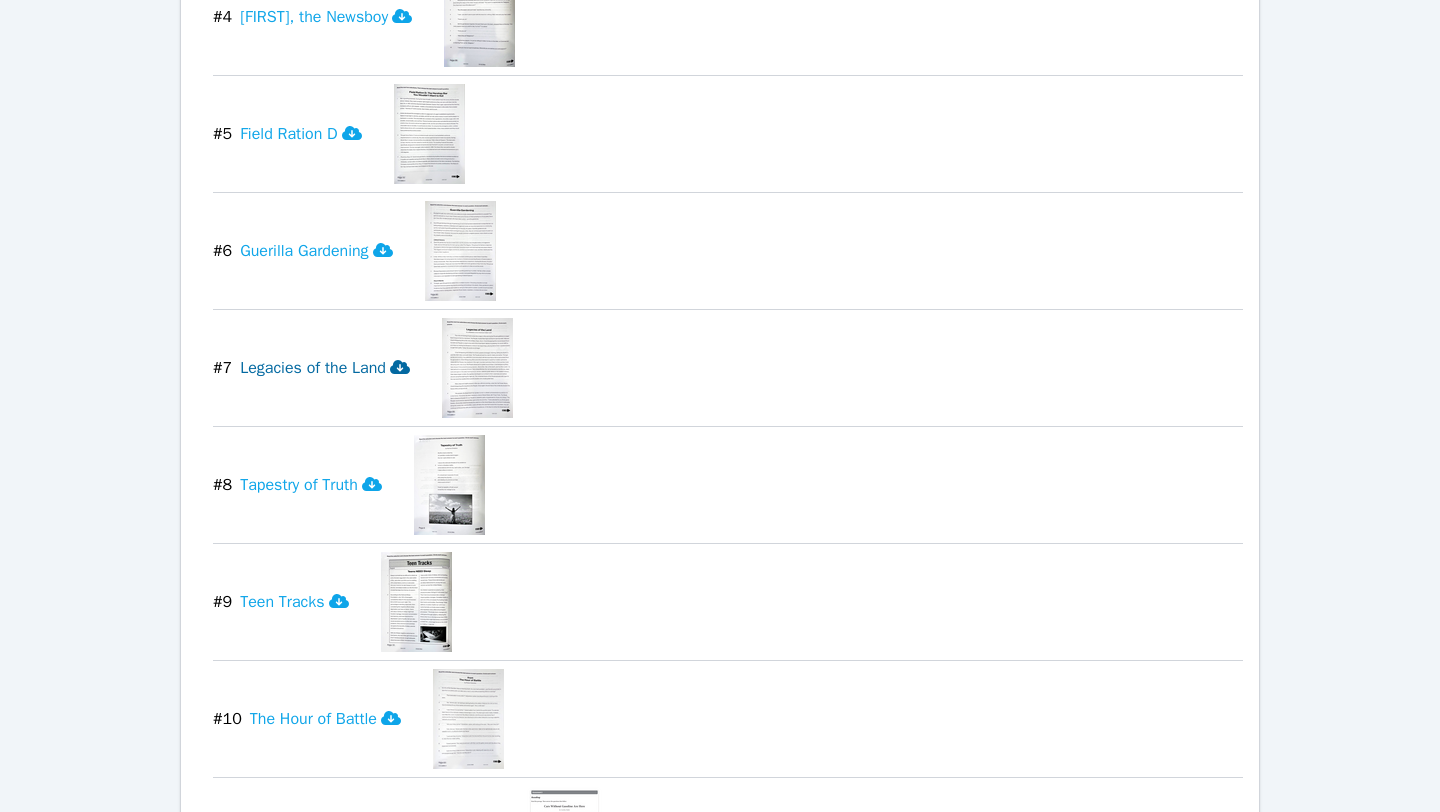 click on "Legacies of the Land" at bounding box center [325, 368] 